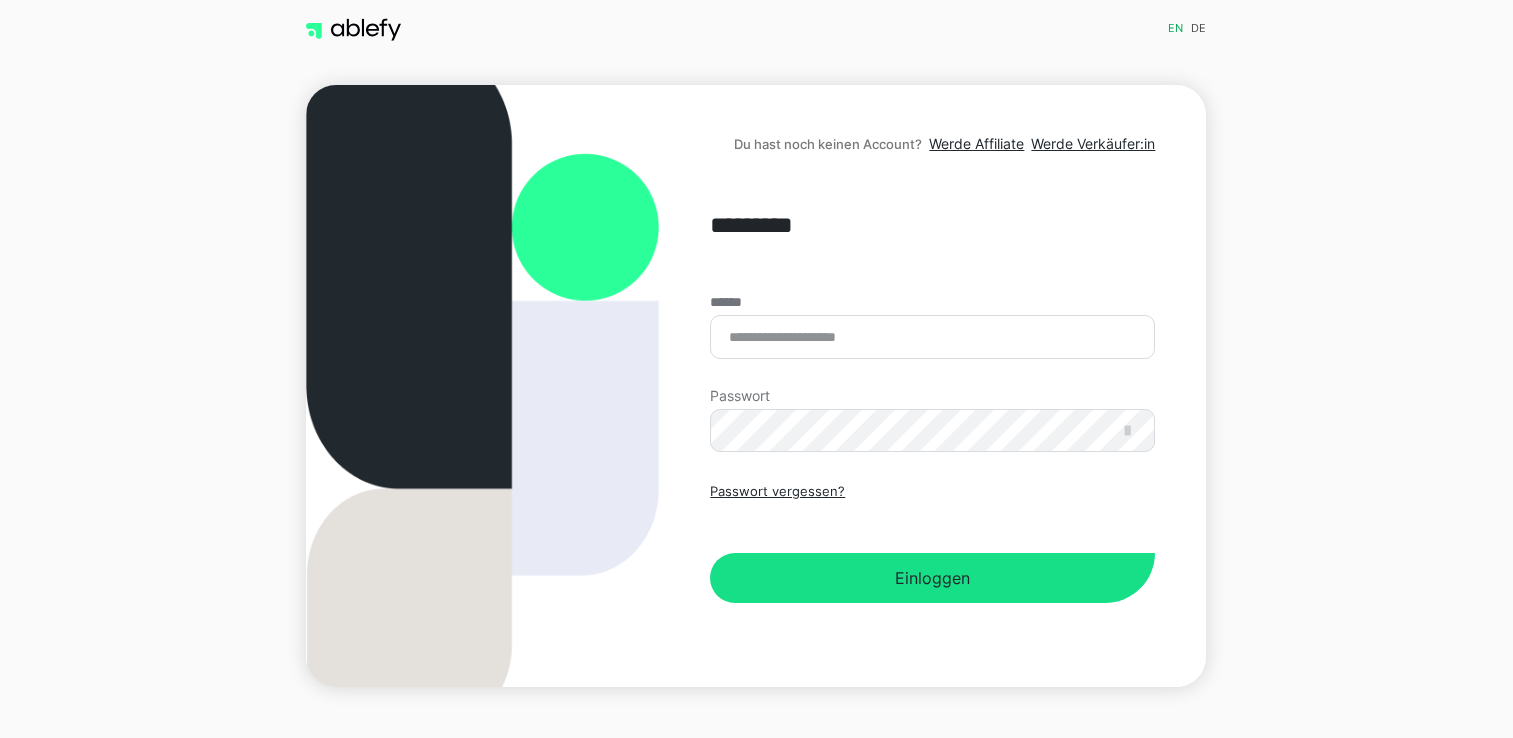 scroll, scrollTop: 0, scrollLeft: 0, axis: both 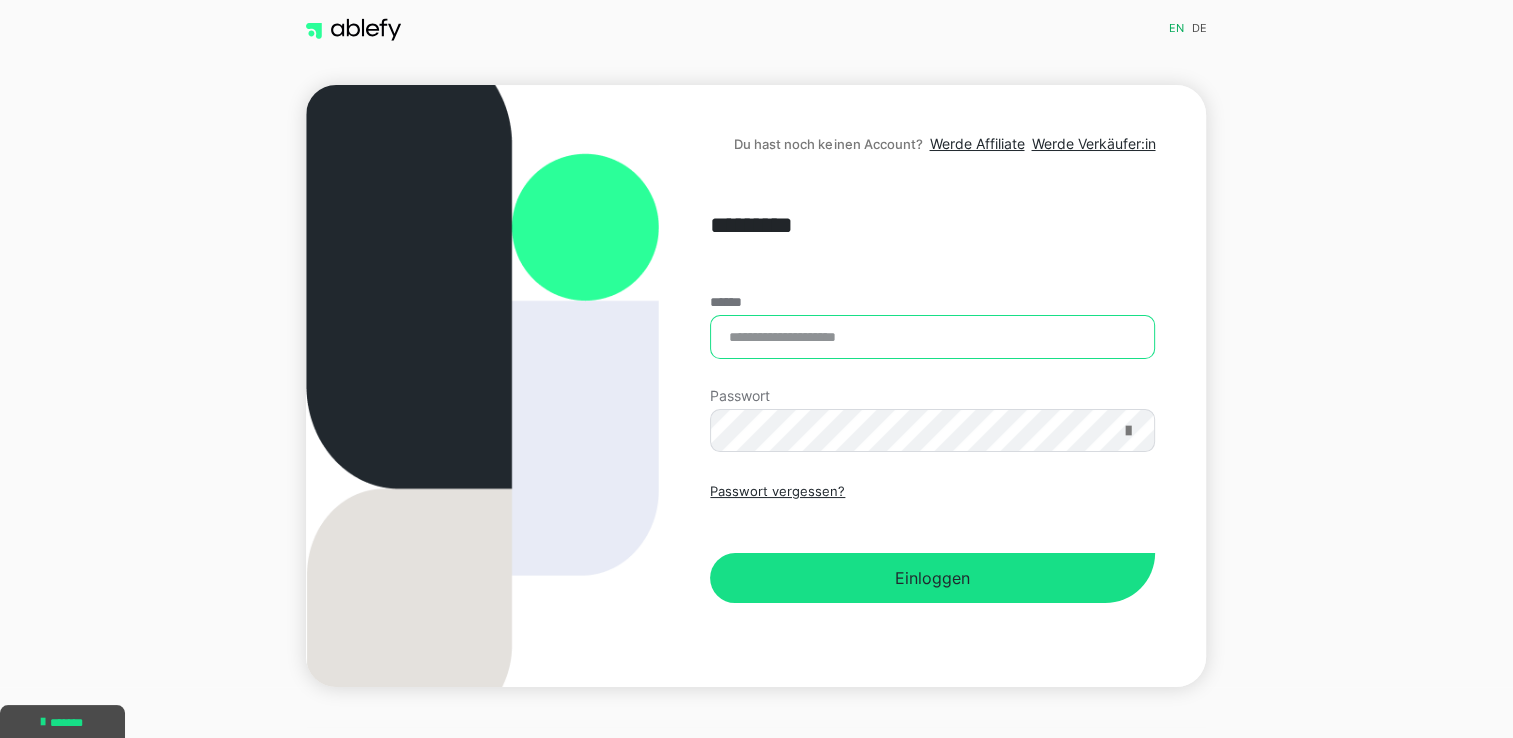 type on "**********" 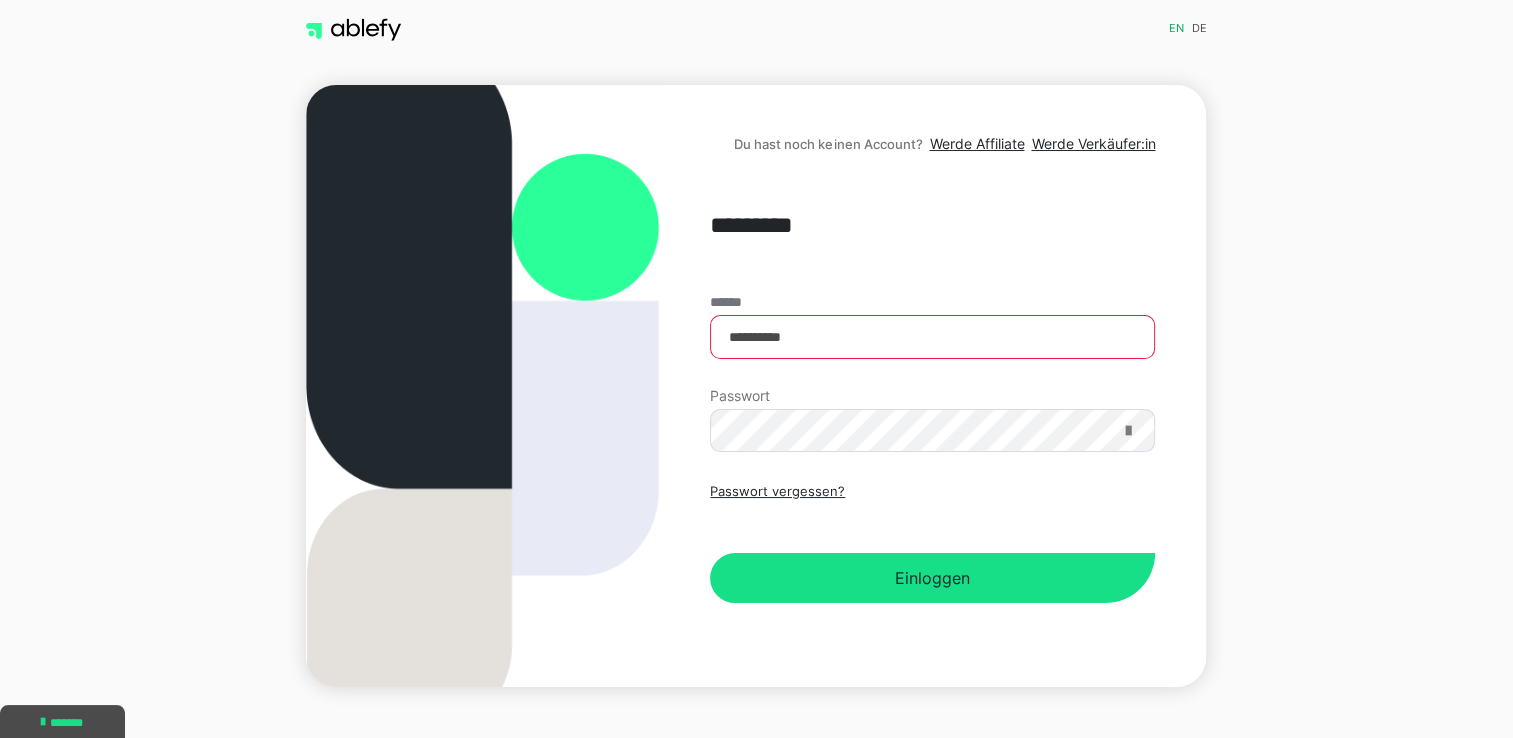 click at bounding box center (1127, 431) 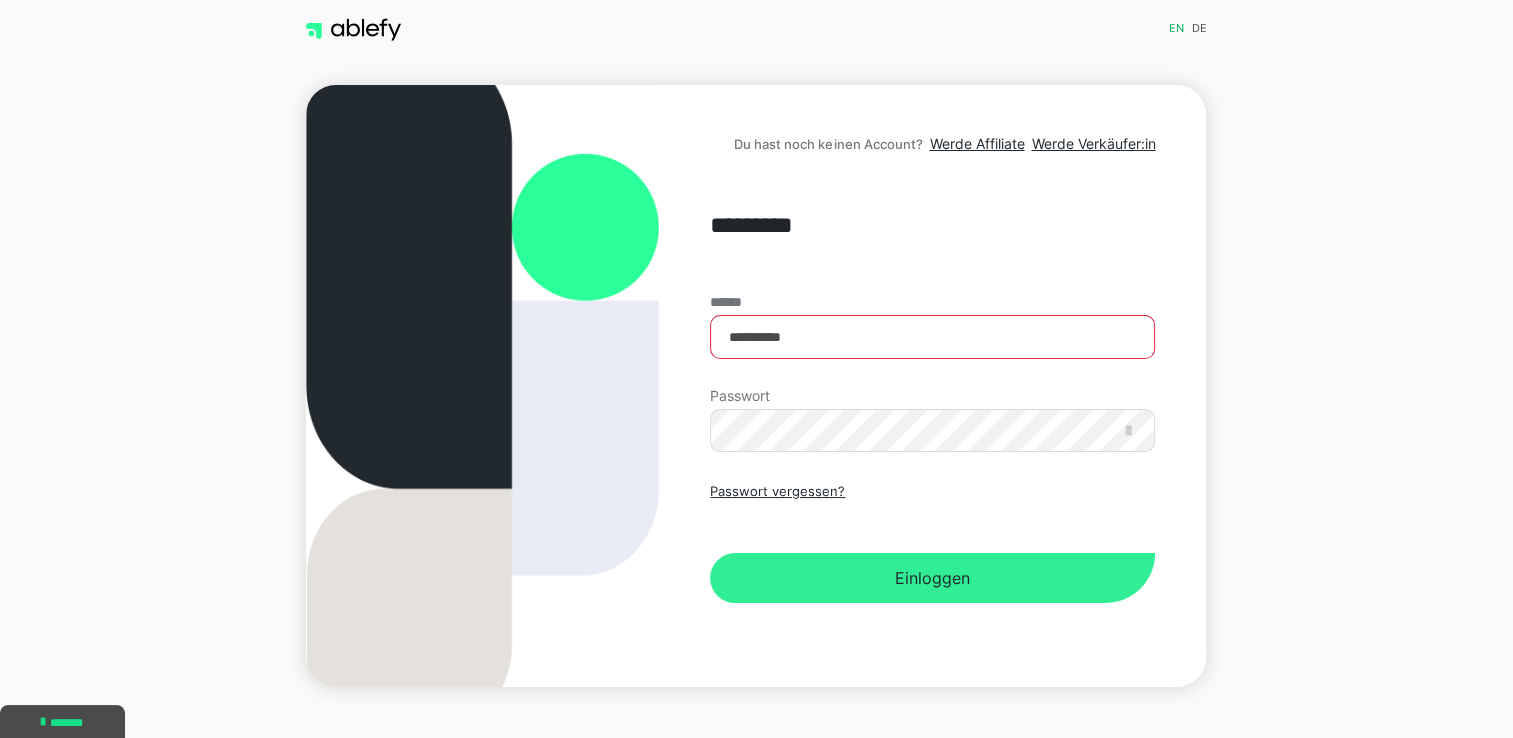 click on "Einloggen" at bounding box center (932, 578) 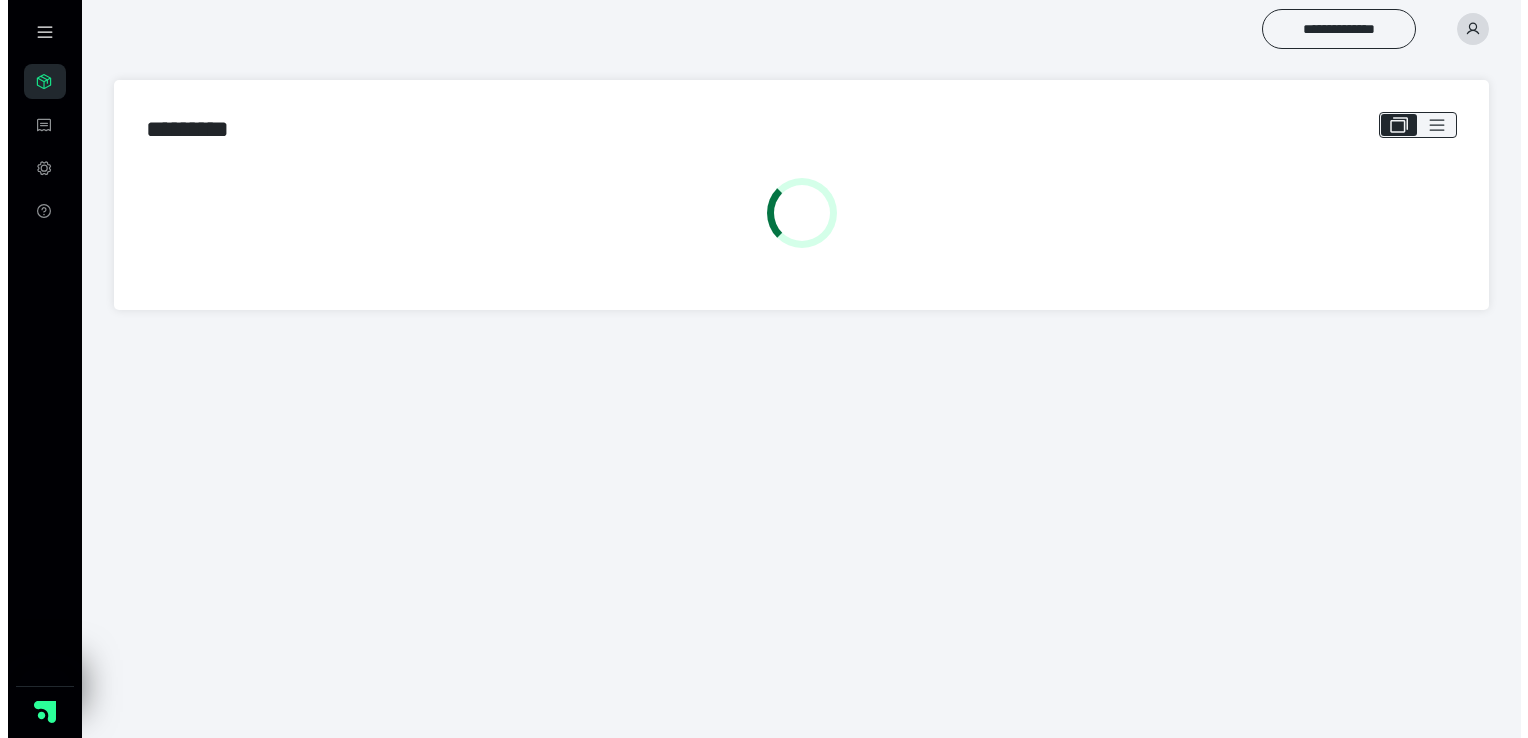 scroll, scrollTop: 0, scrollLeft: 0, axis: both 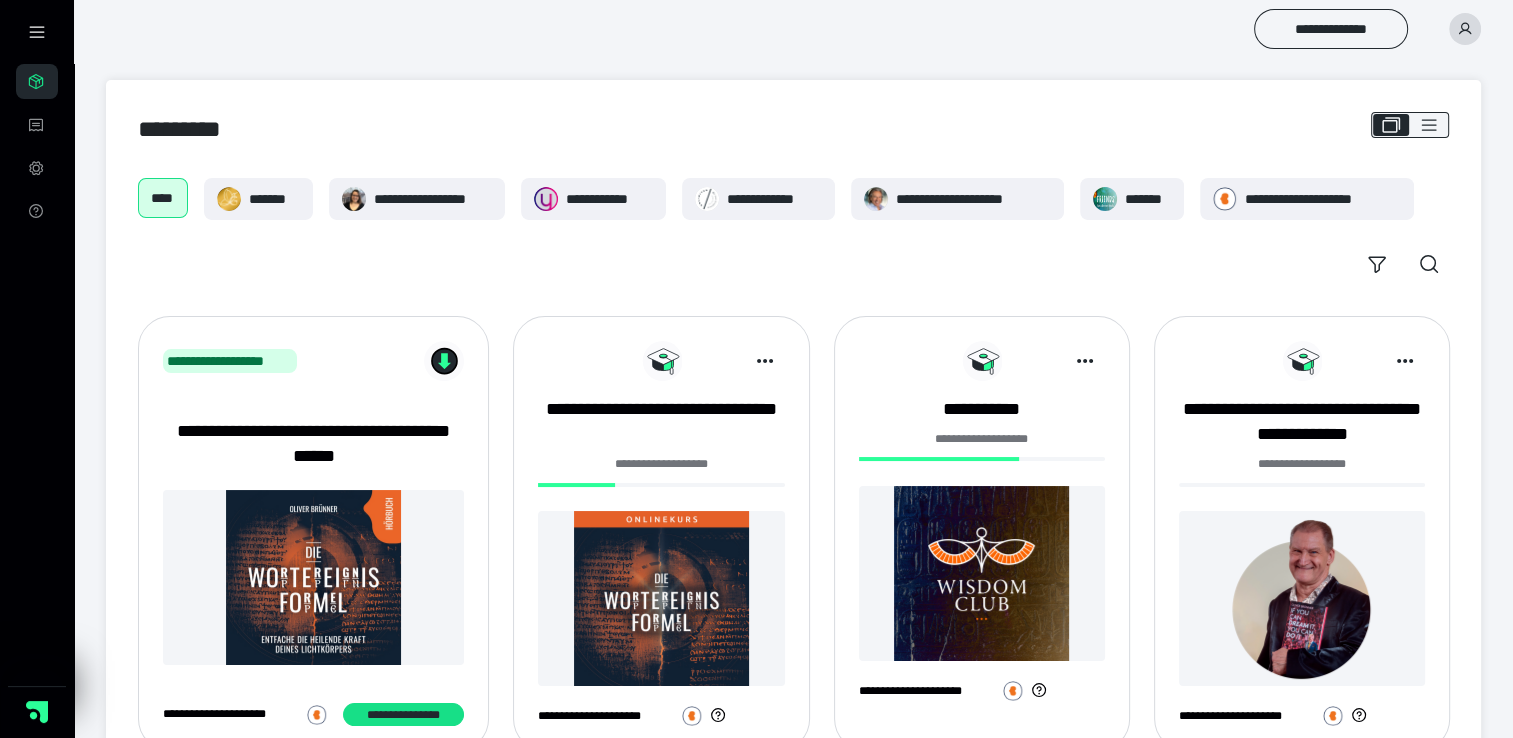 click at bounding box center (661, 598) 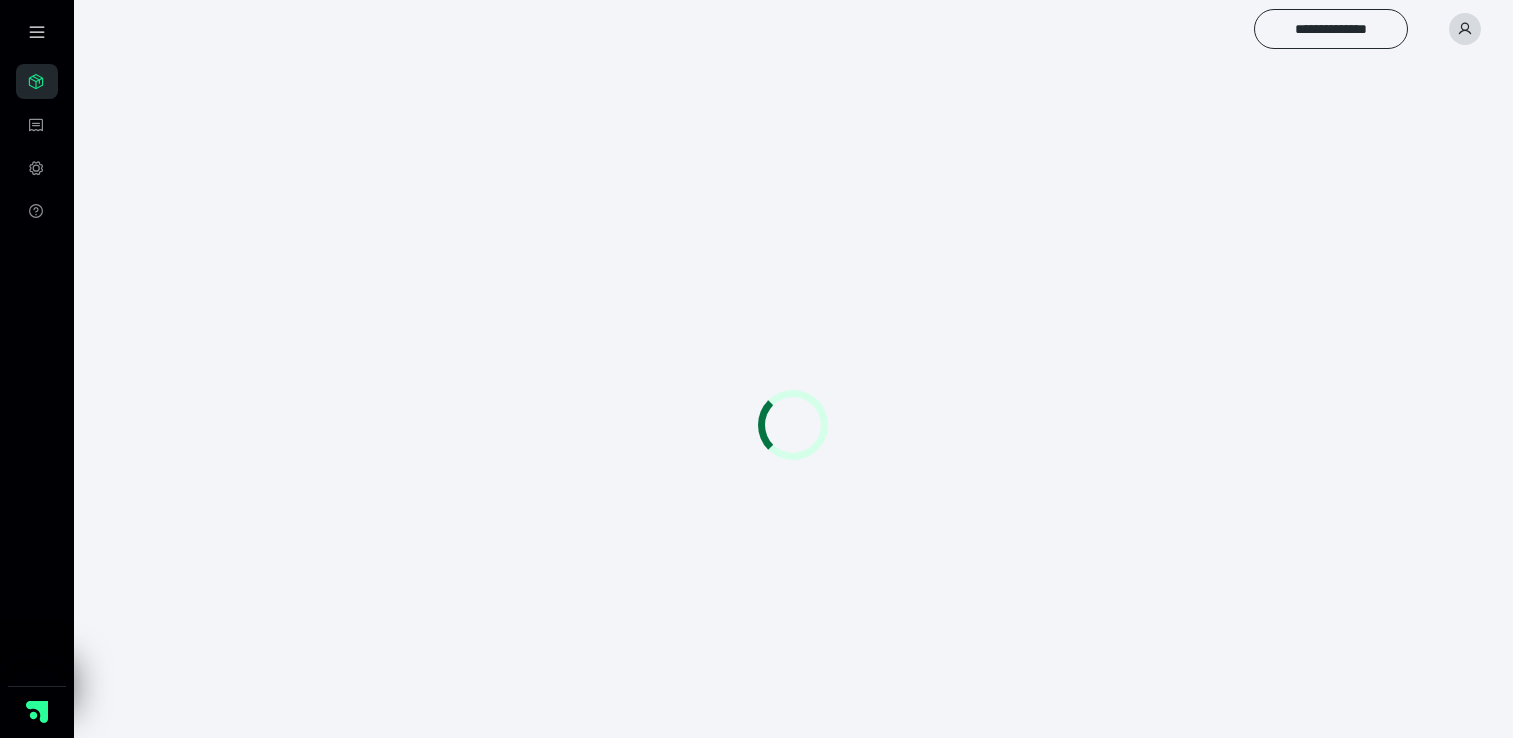 scroll, scrollTop: 0, scrollLeft: 0, axis: both 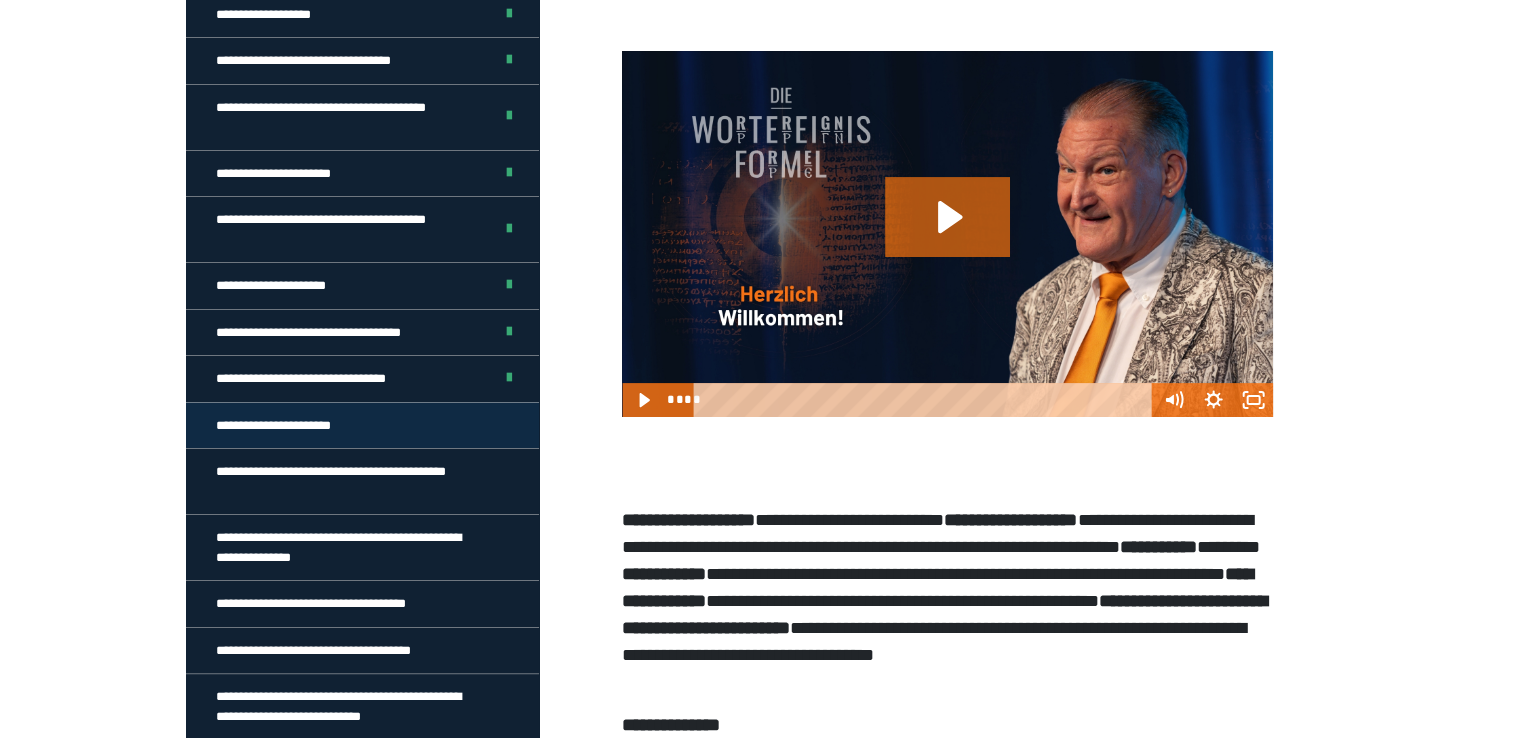 click on "**********" at bounding box center [362, 425] 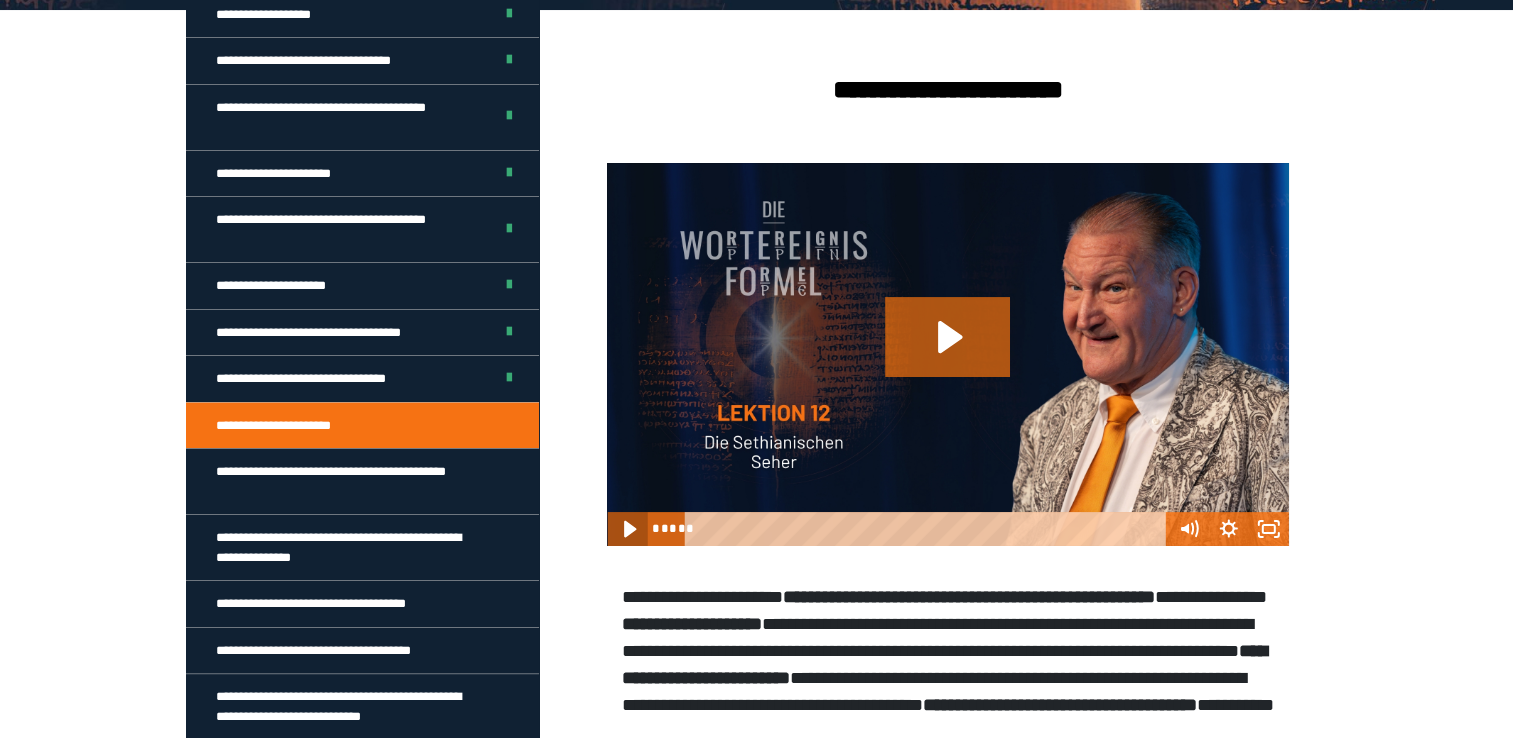 click 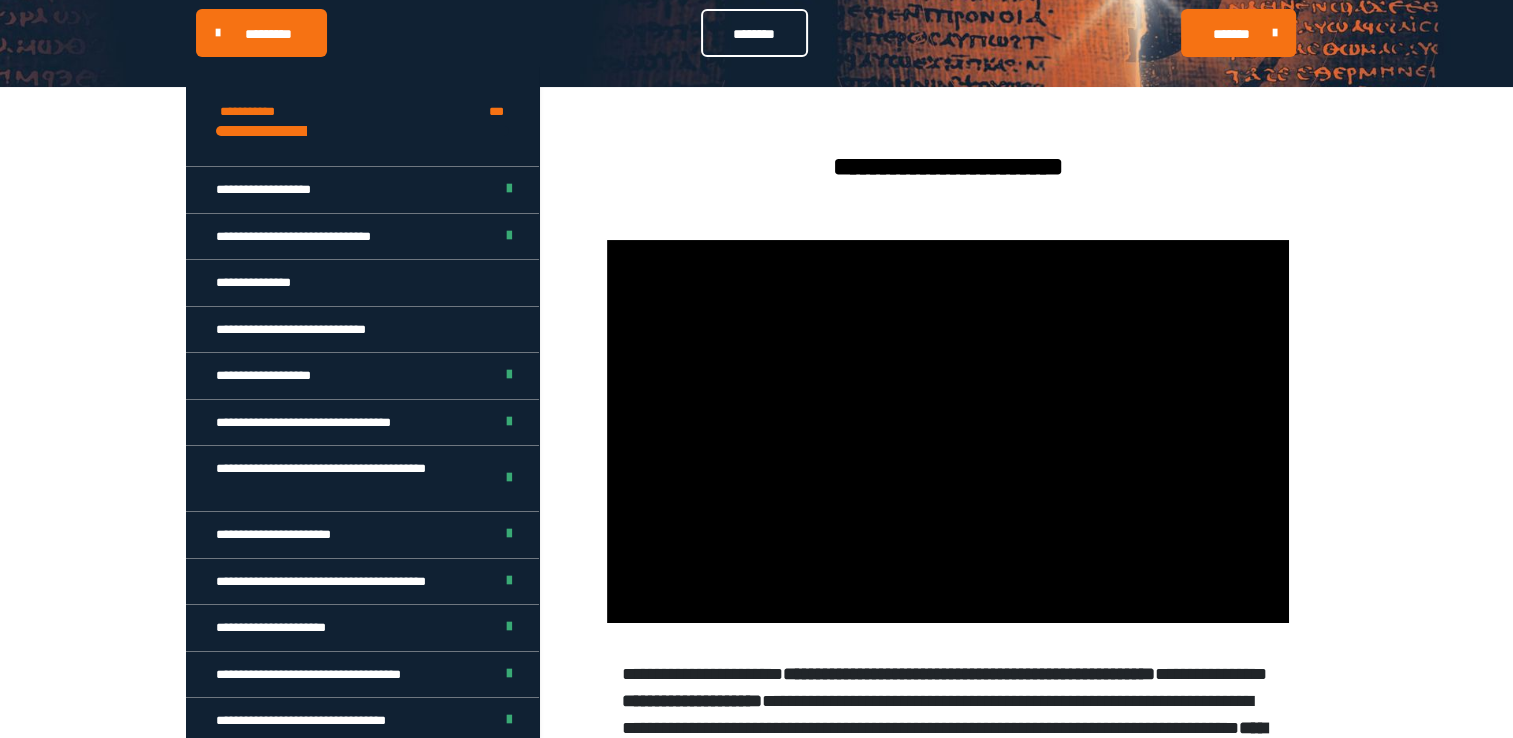 scroll, scrollTop: 96, scrollLeft: 0, axis: vertical 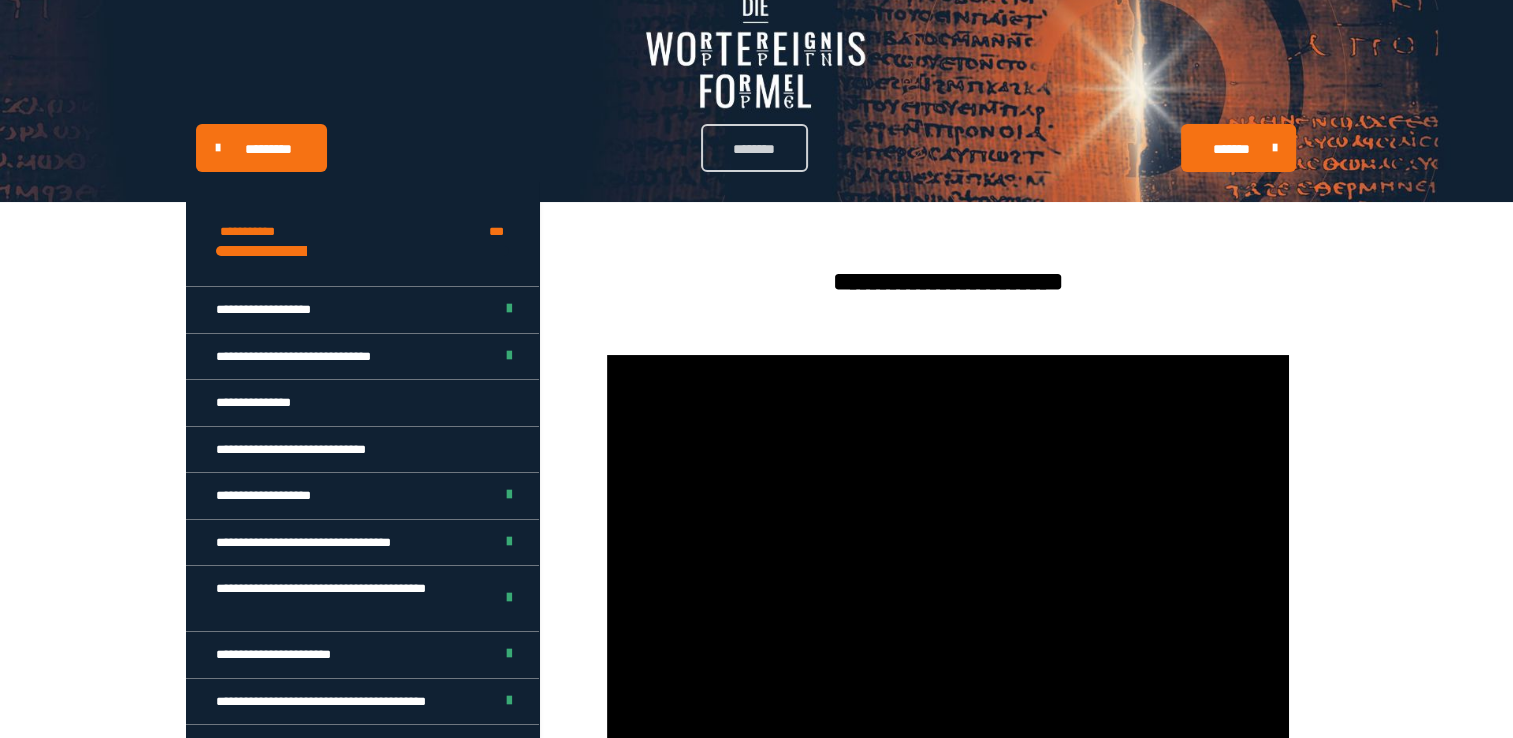 click on "********" at bounding box center (754, 149) 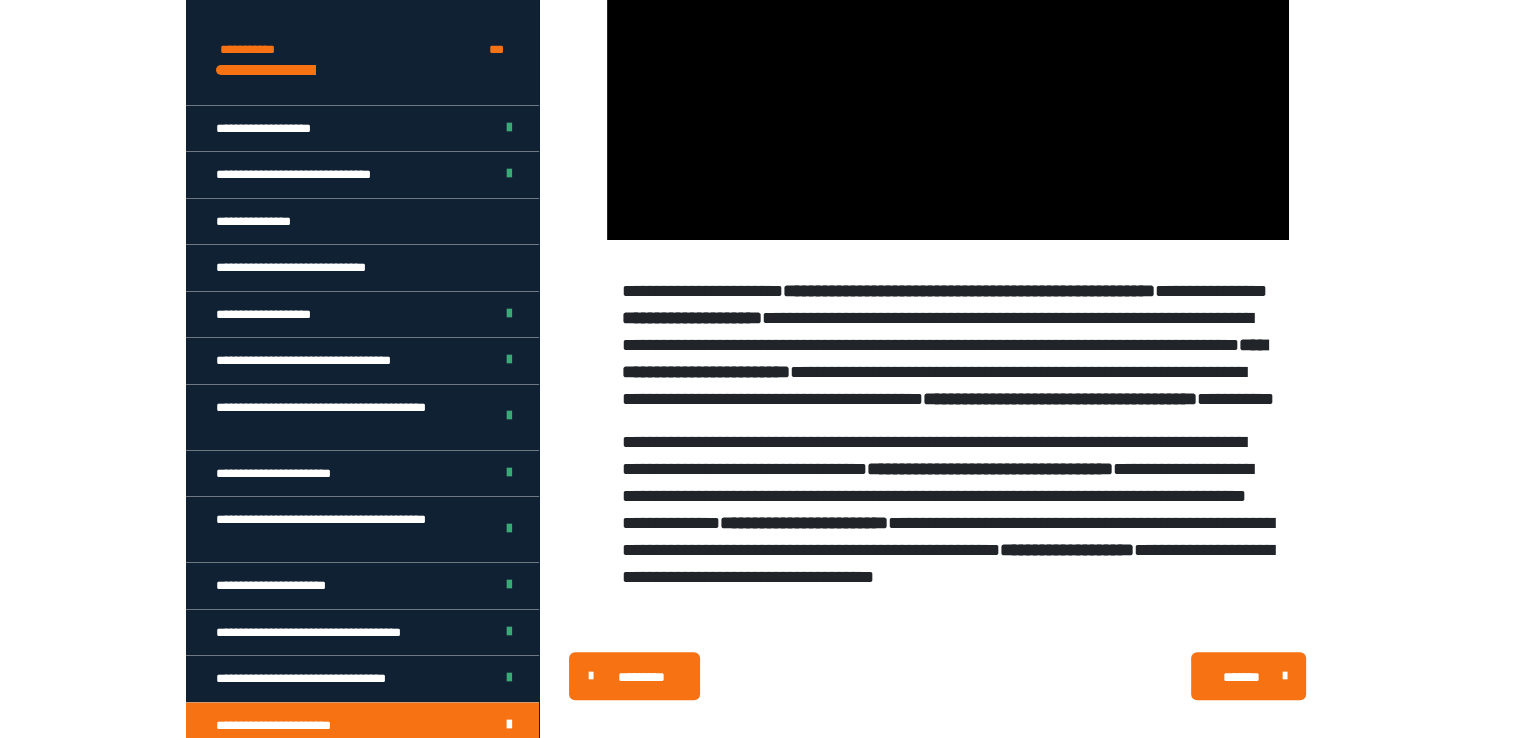 scroll, scrollTop: 596, scrollLeft: 0, axis: vertical 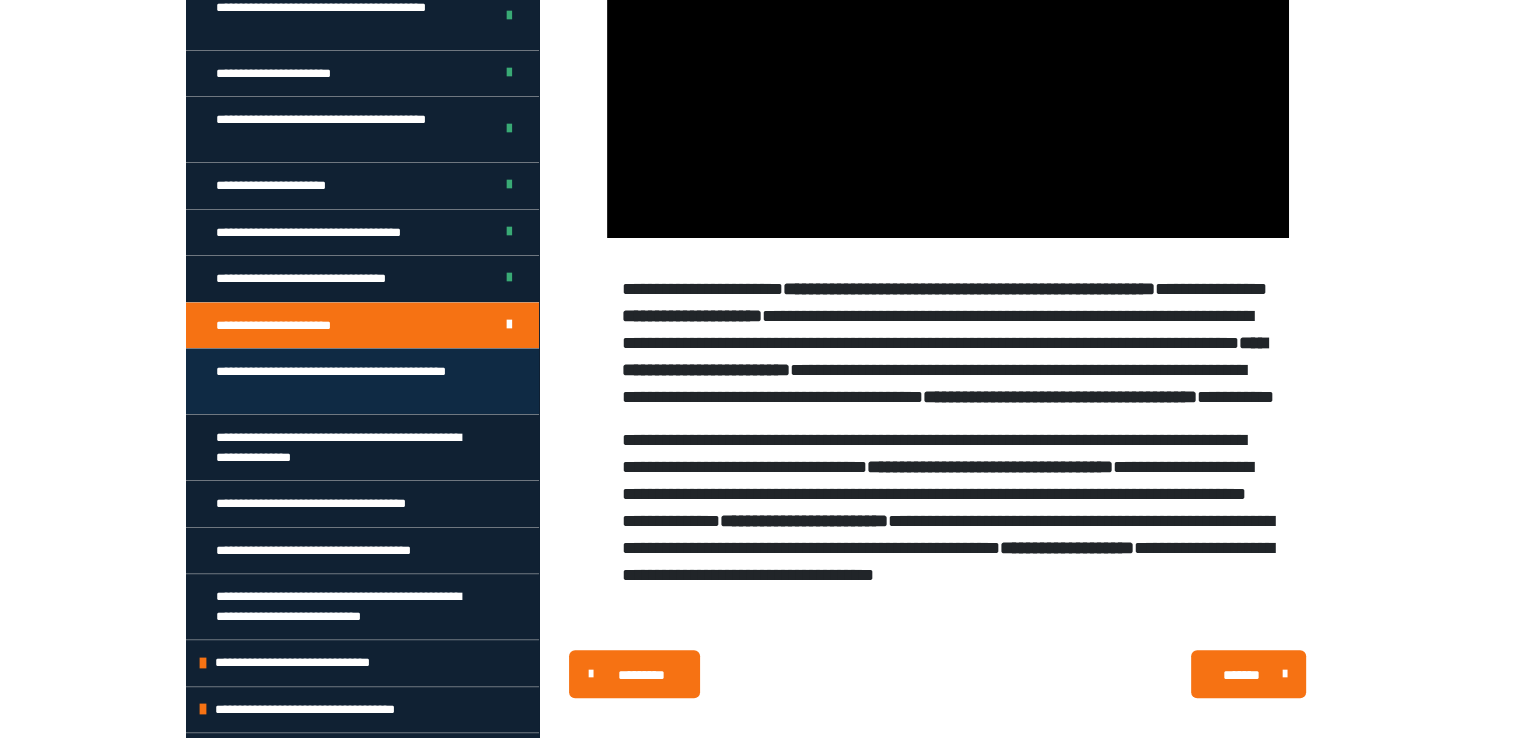click on "**********" at bounding box center [347, 381] 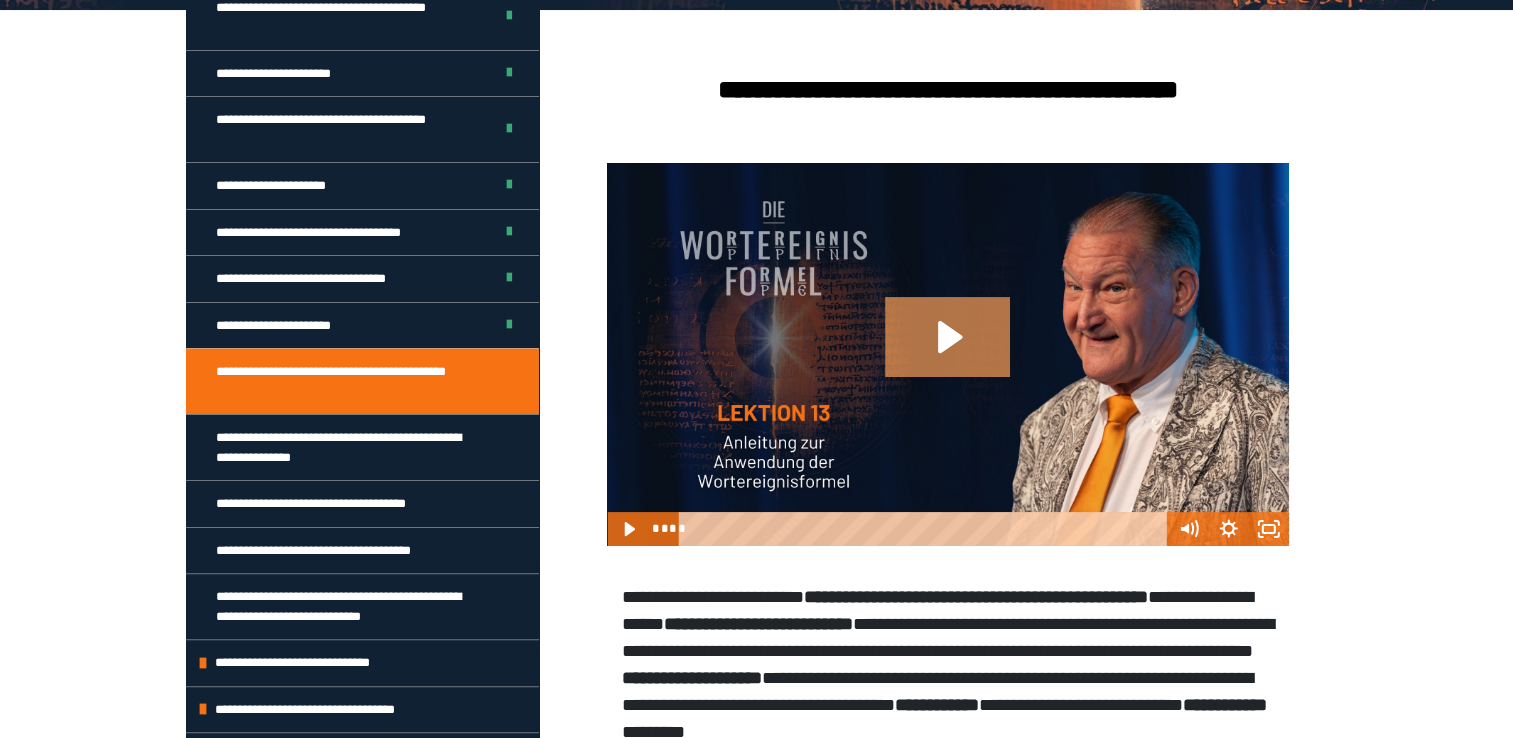 click 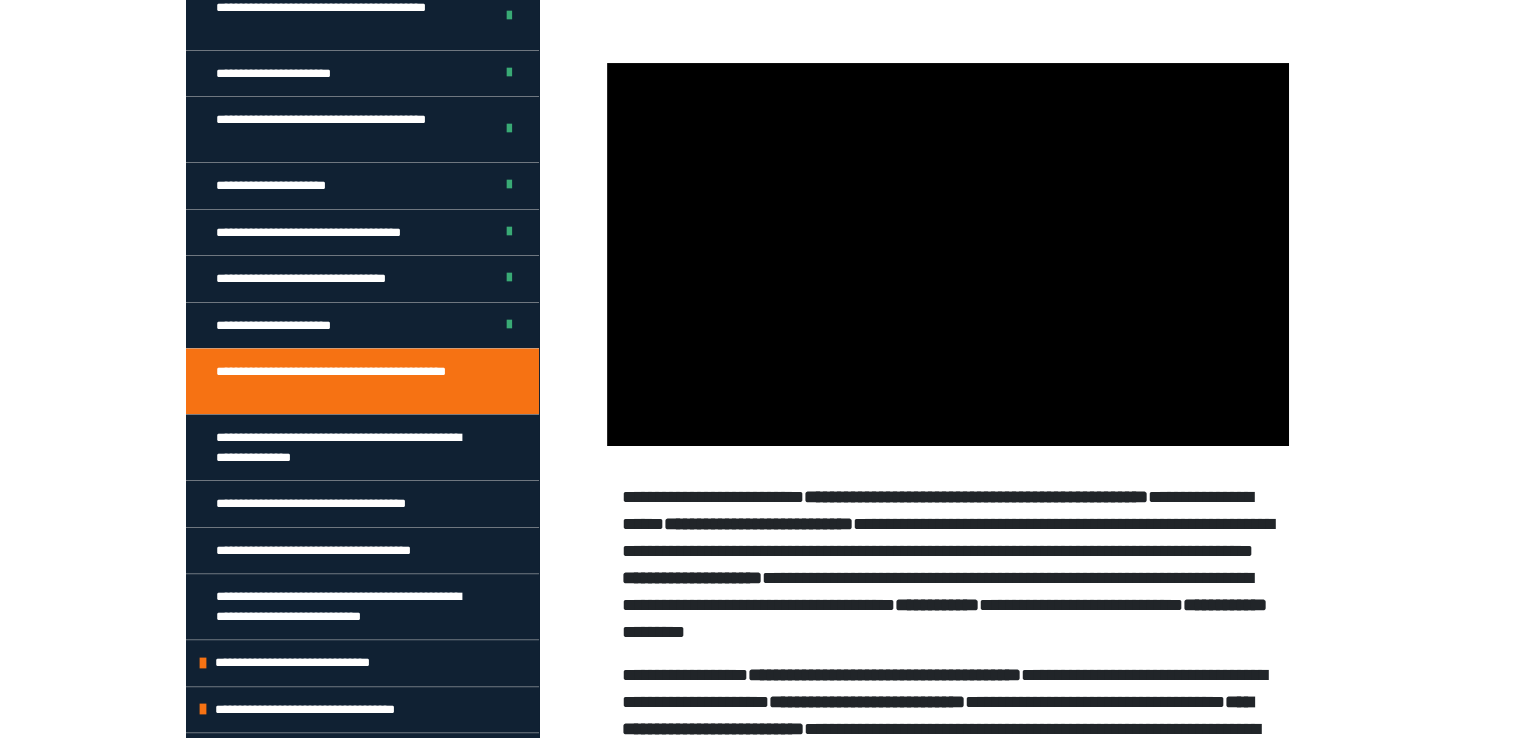 scroll, scrollTop: 388, scrollLeft: 0, axis: vertical 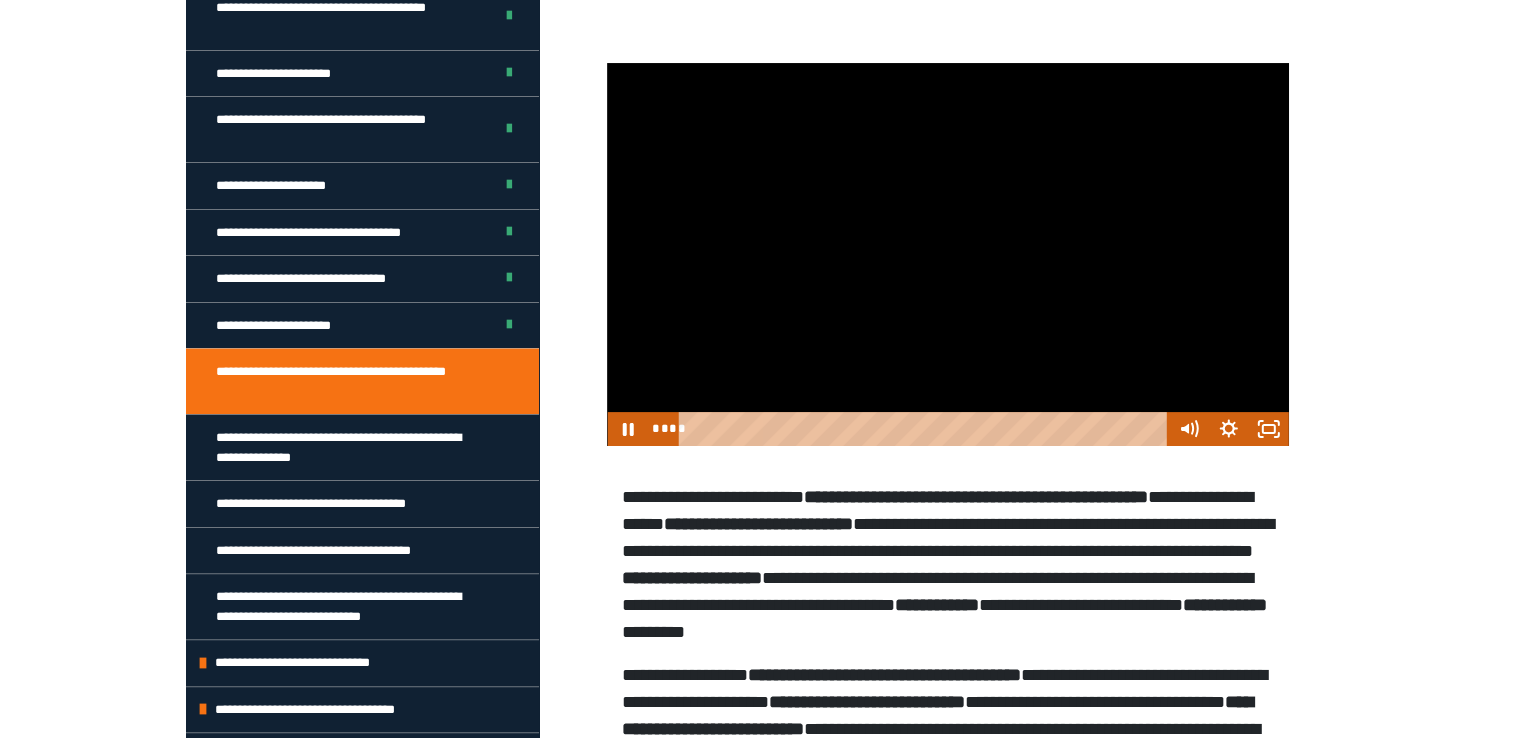 click at bounding box center [947, 254] 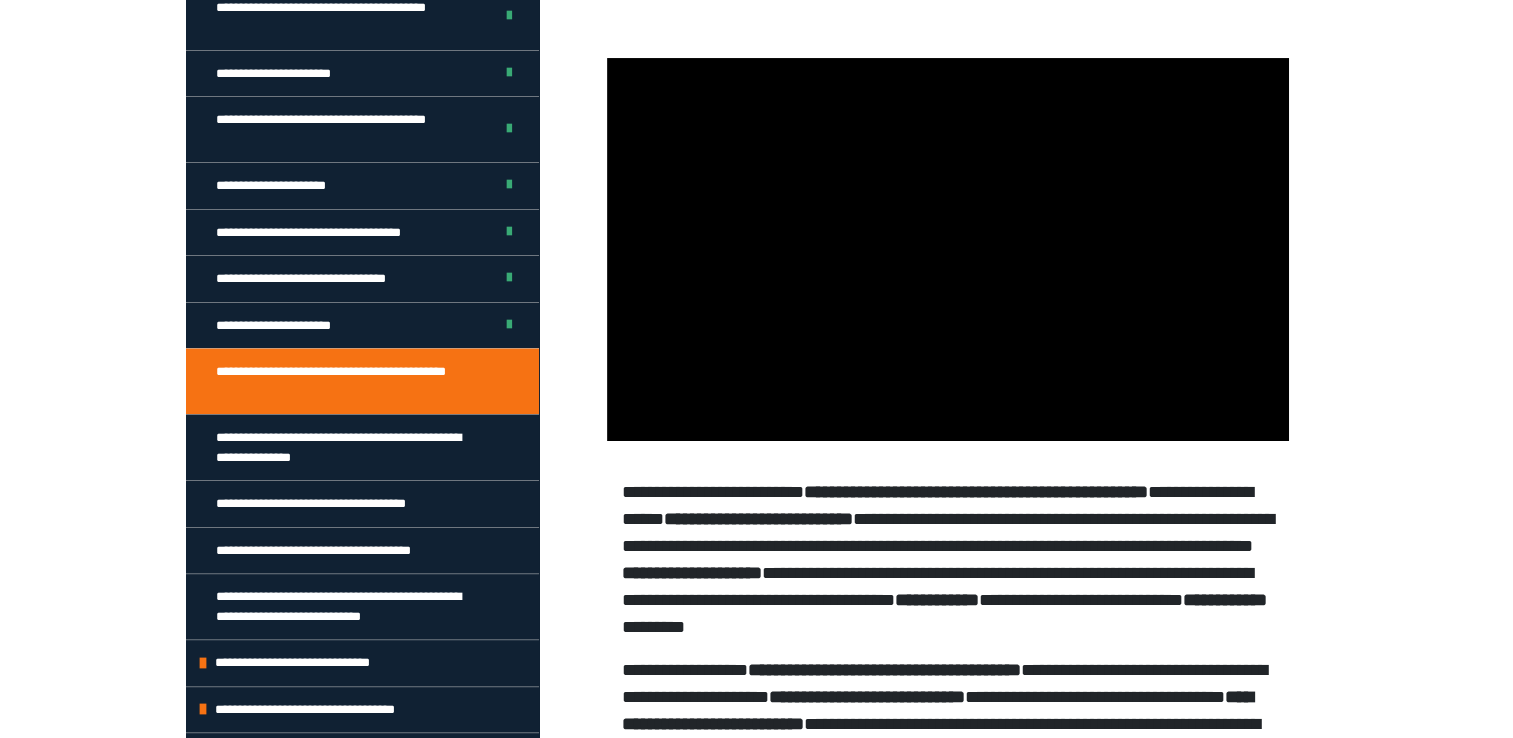 scroll, scrollTop: 388, scrollLeft: 0, axis: vertical 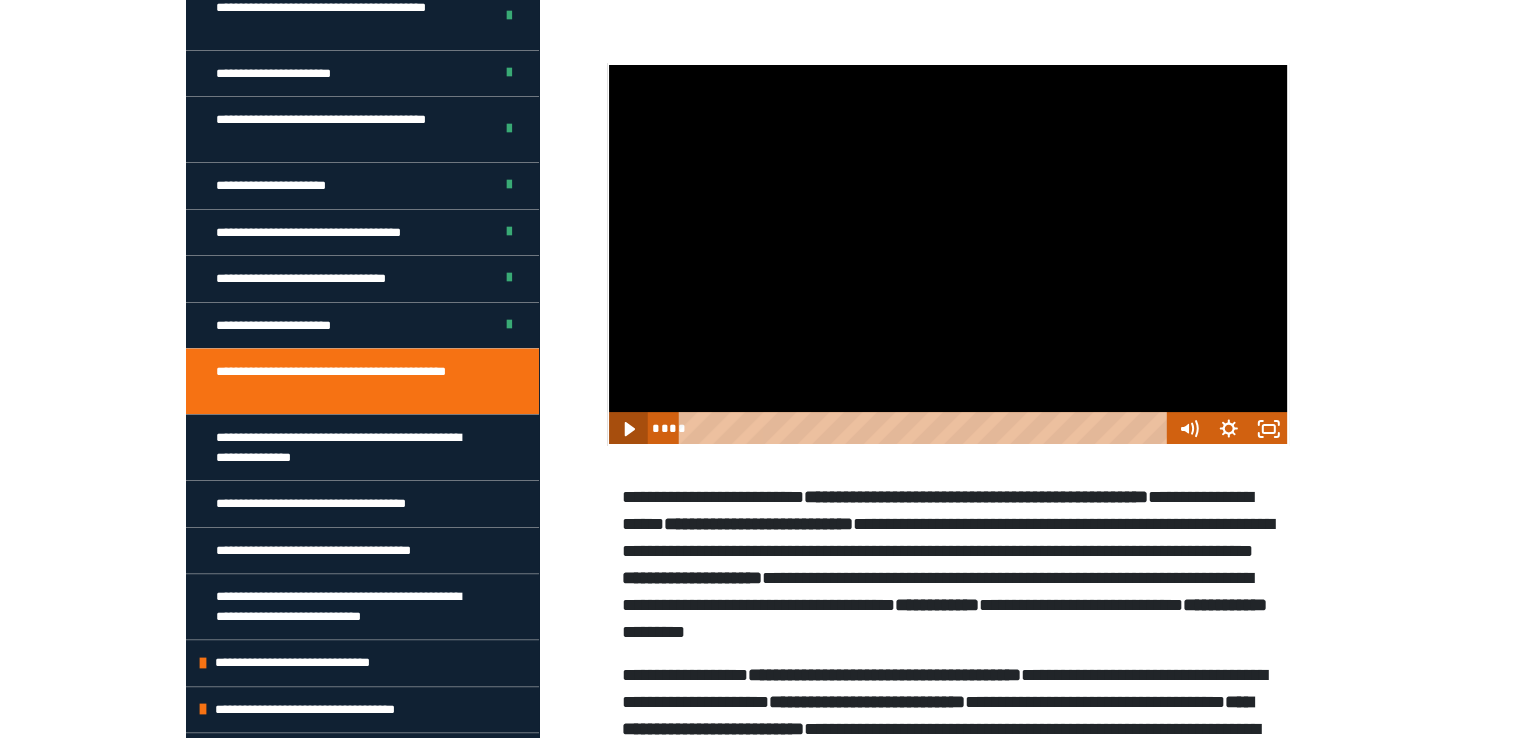 click 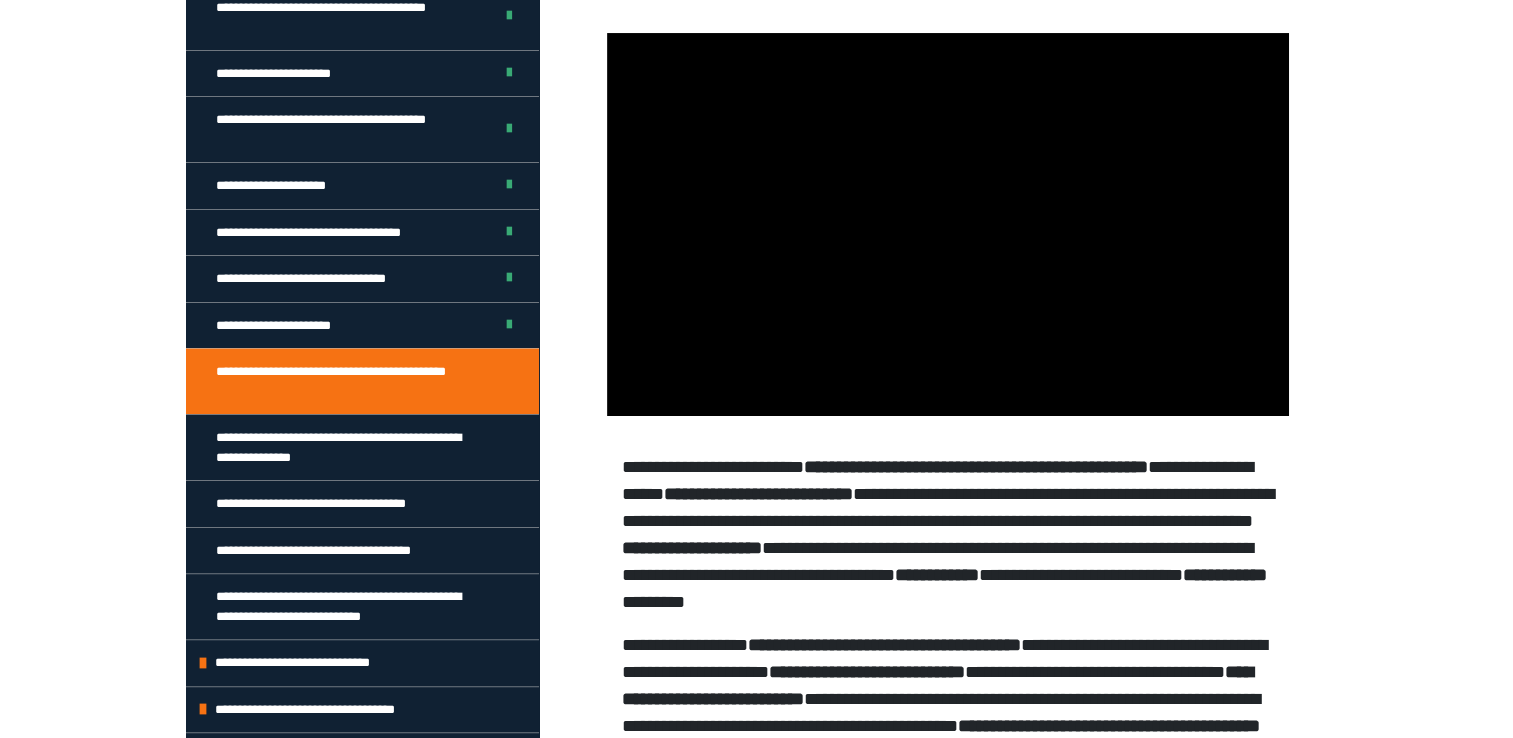 scroll, scrollTop: 388, scrollLeft: 0, axis: vertical 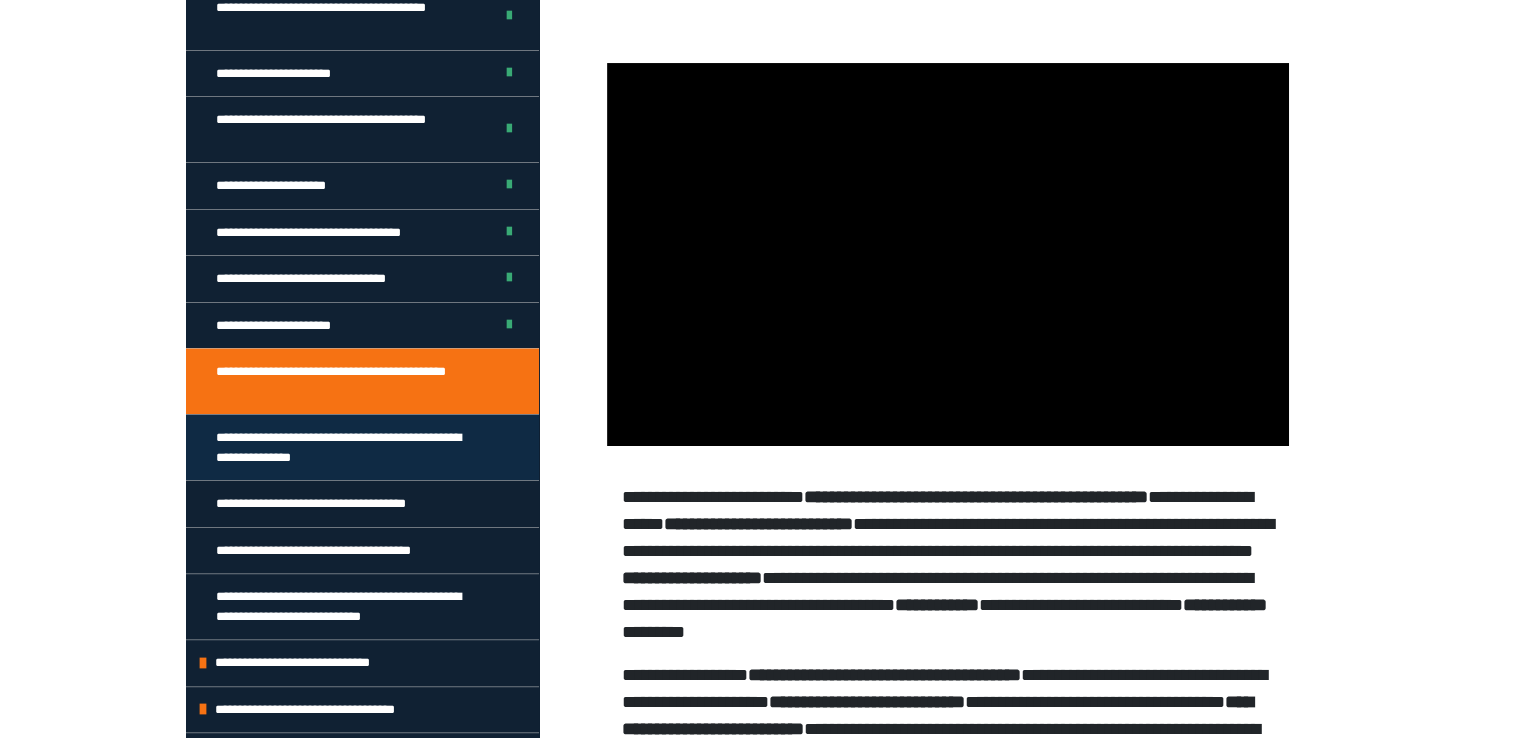 click on "**********" at bounding box center [347, 447] 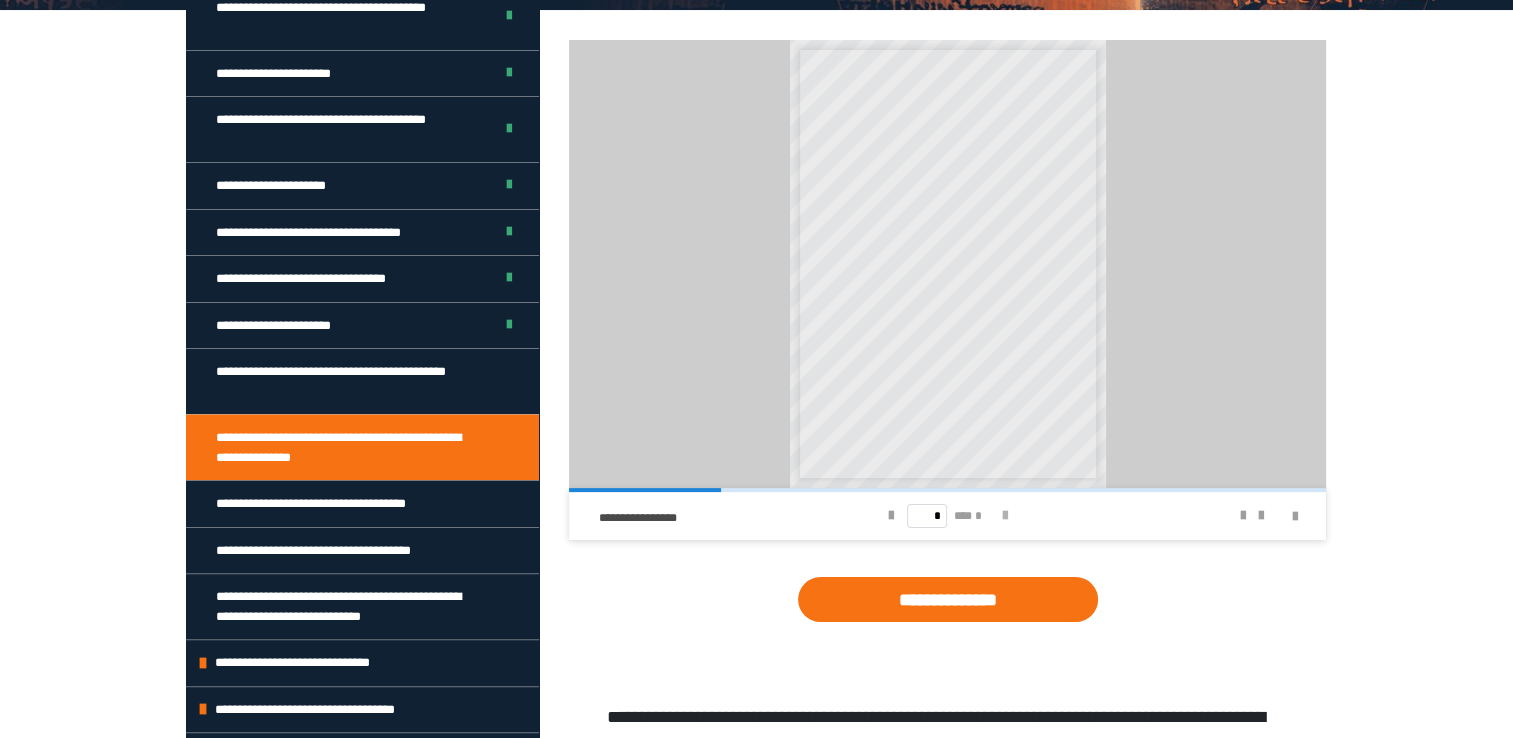 click at bounding box center (1005, 516) 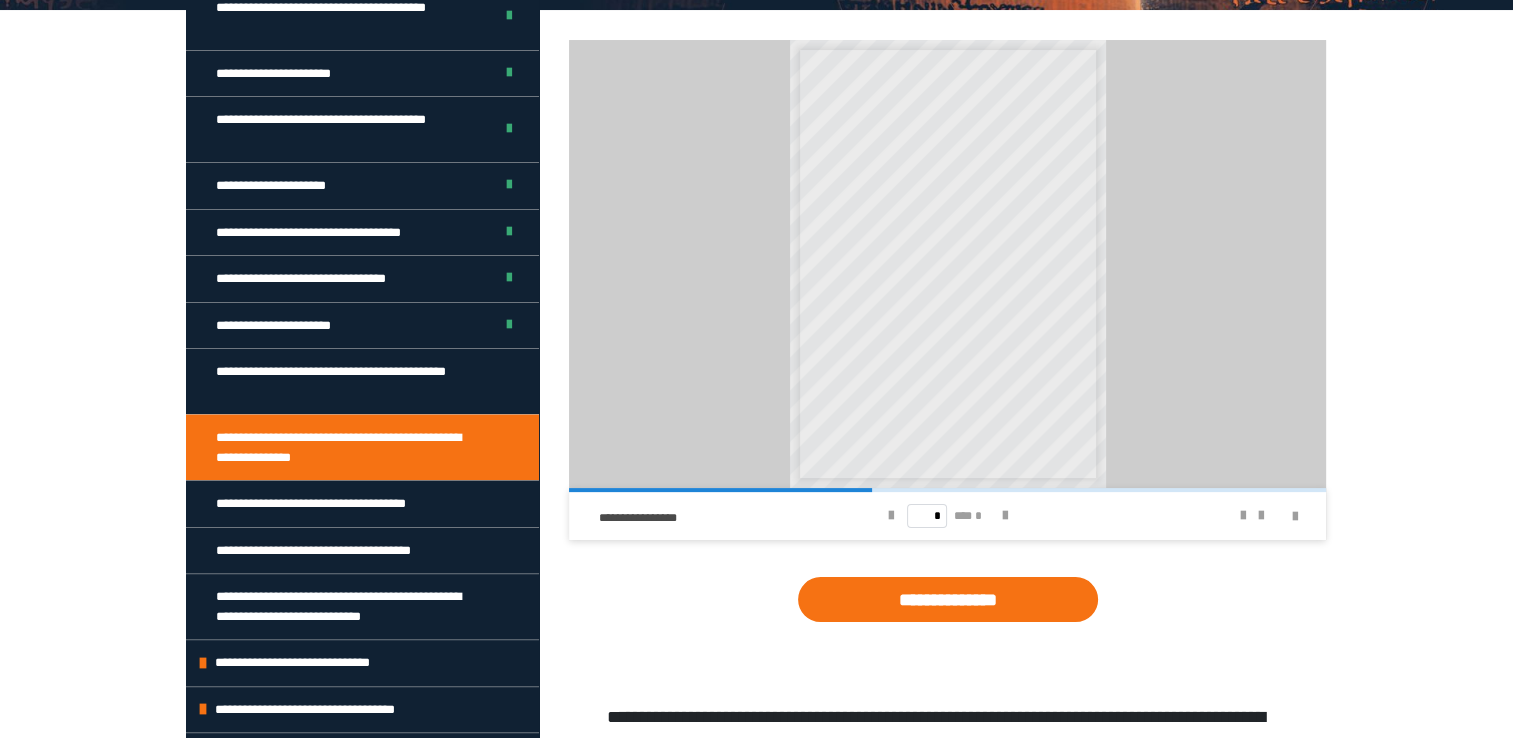 scroll, scrollTop: 209, scrollLeft: 0, axis: vertical 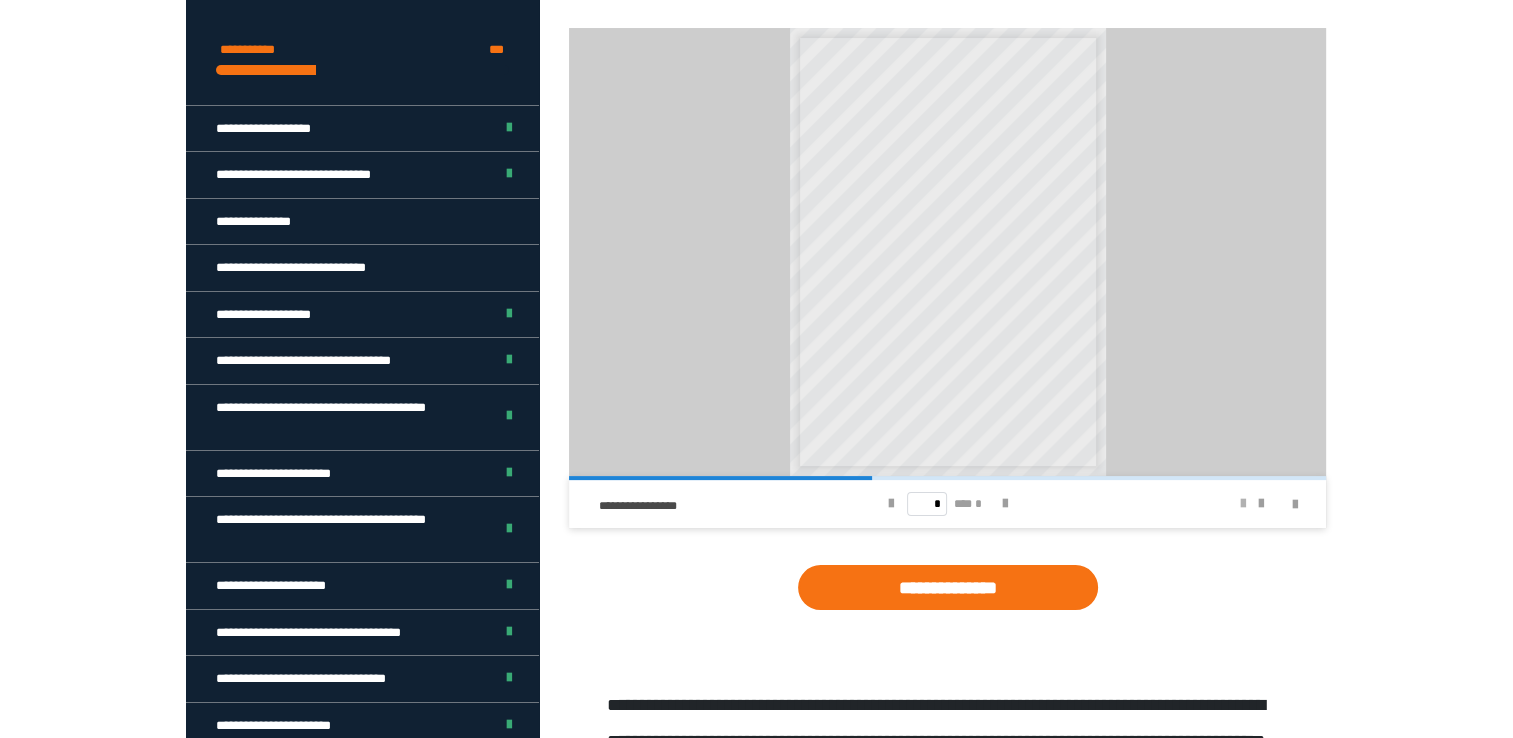 click at bounding box center (1242, 504) 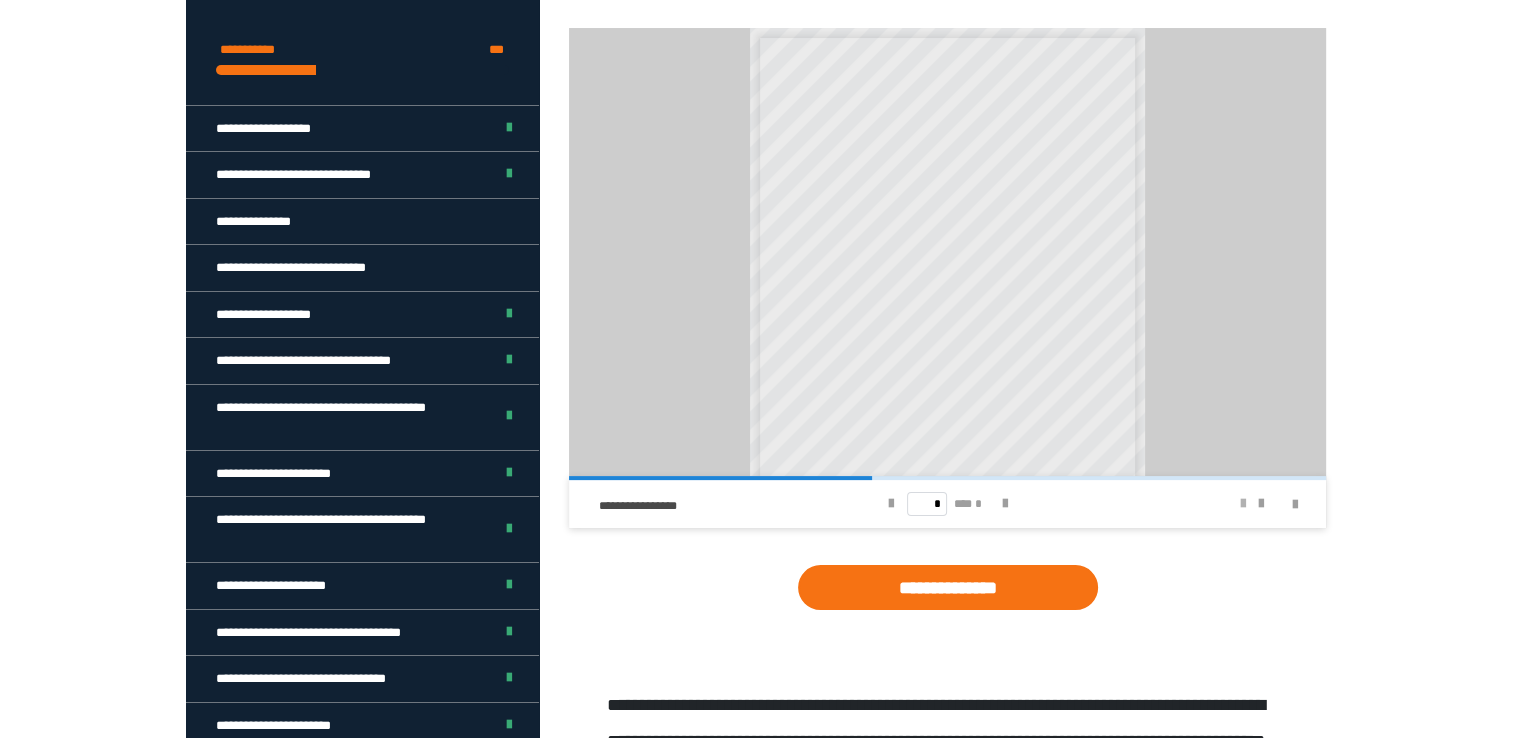 click at bounding box center [1242, 504] 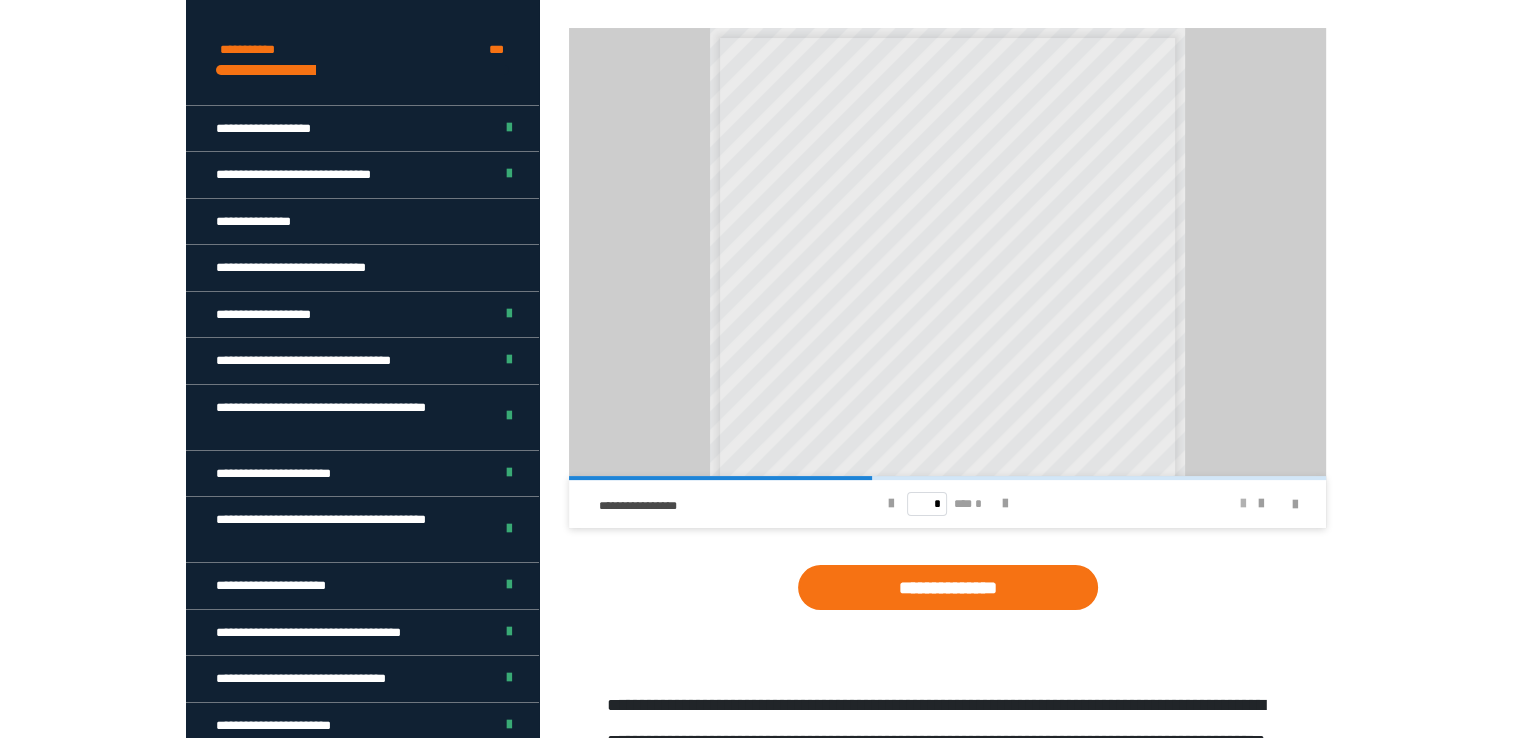click at bounding box center (1242, 504) 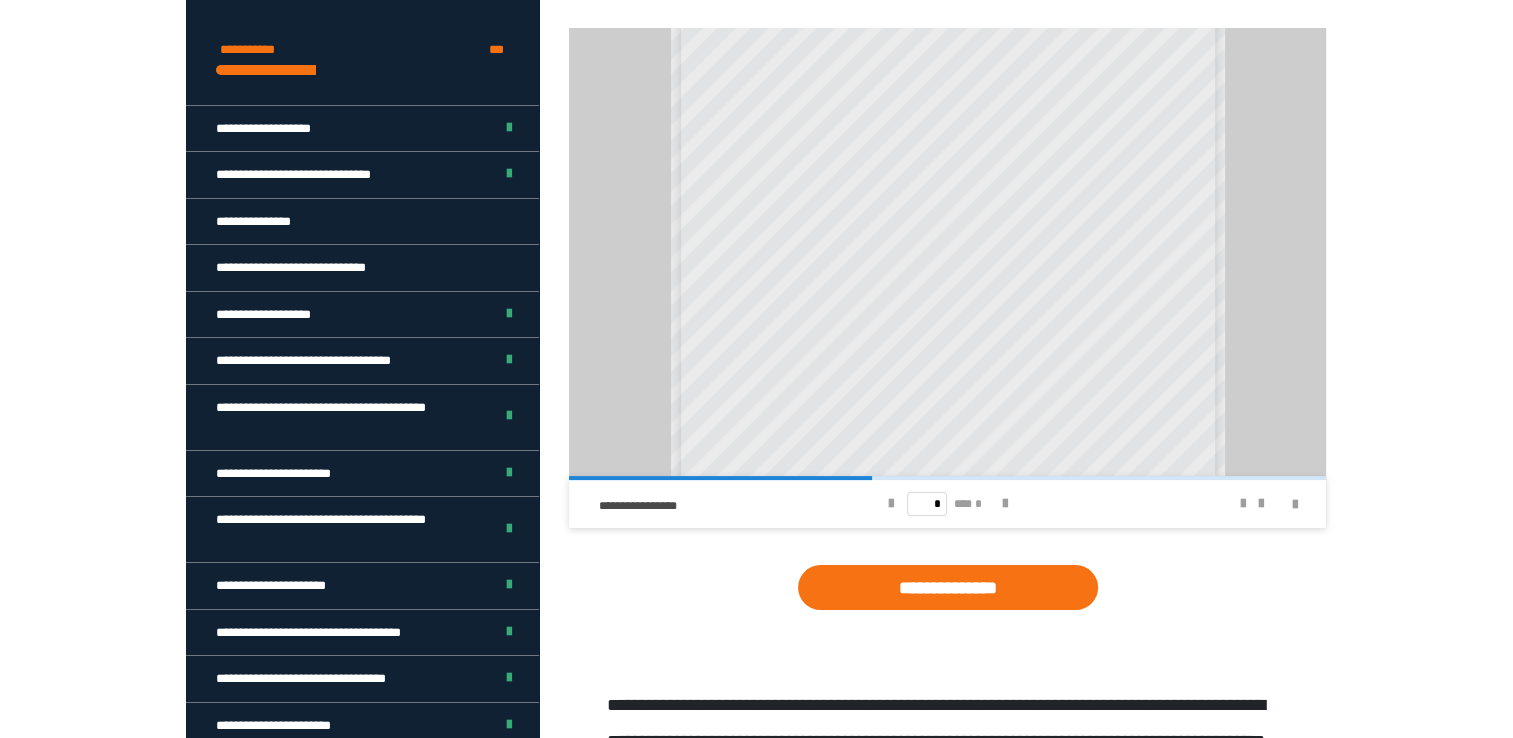 scroll, scrollTop: 336, scrollLeft: 0, axis: vertical 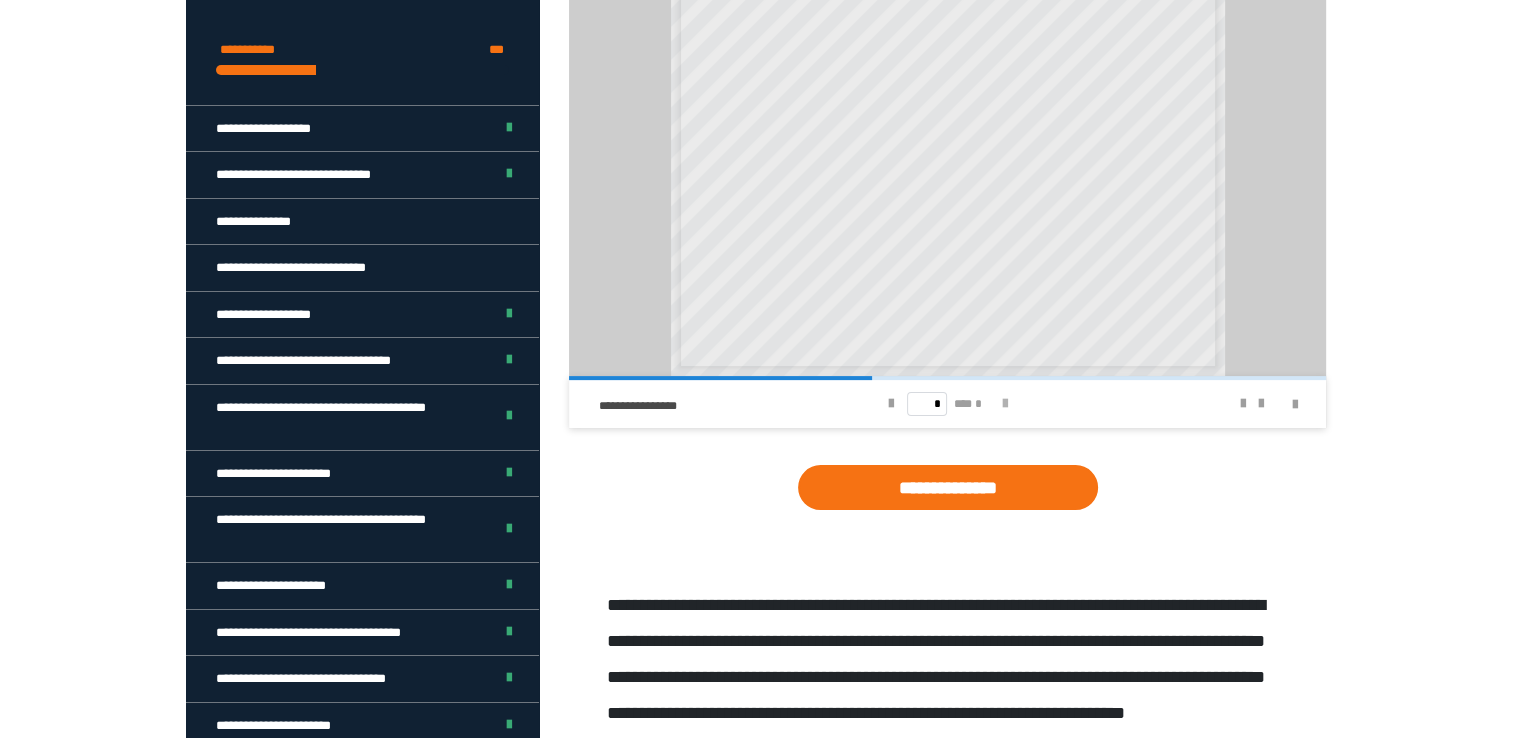 click at bounding box center (1005, 404) 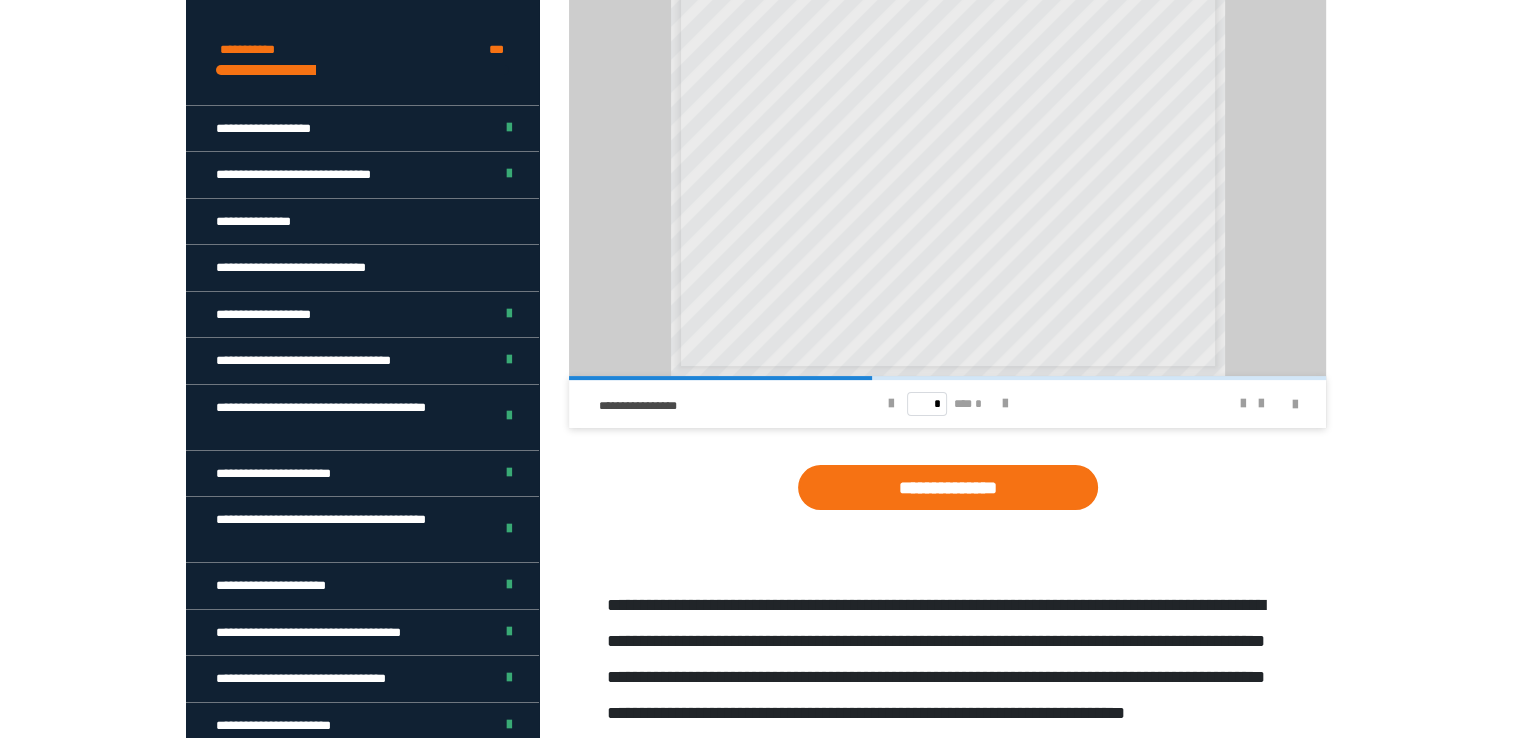 scroll, scrollTop: 0, scrollLeft: 0, axis: both 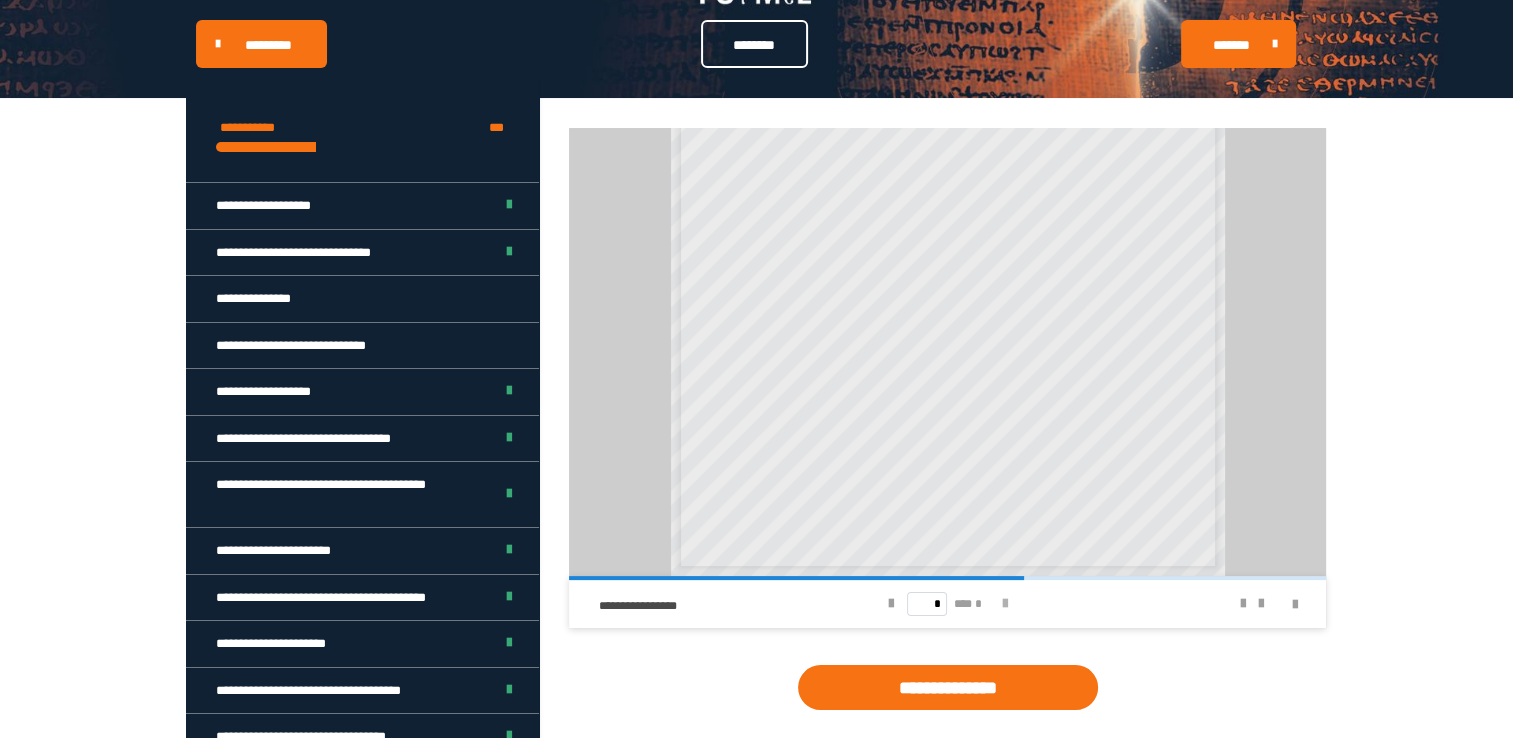 click at bounding box center [1005, 604] 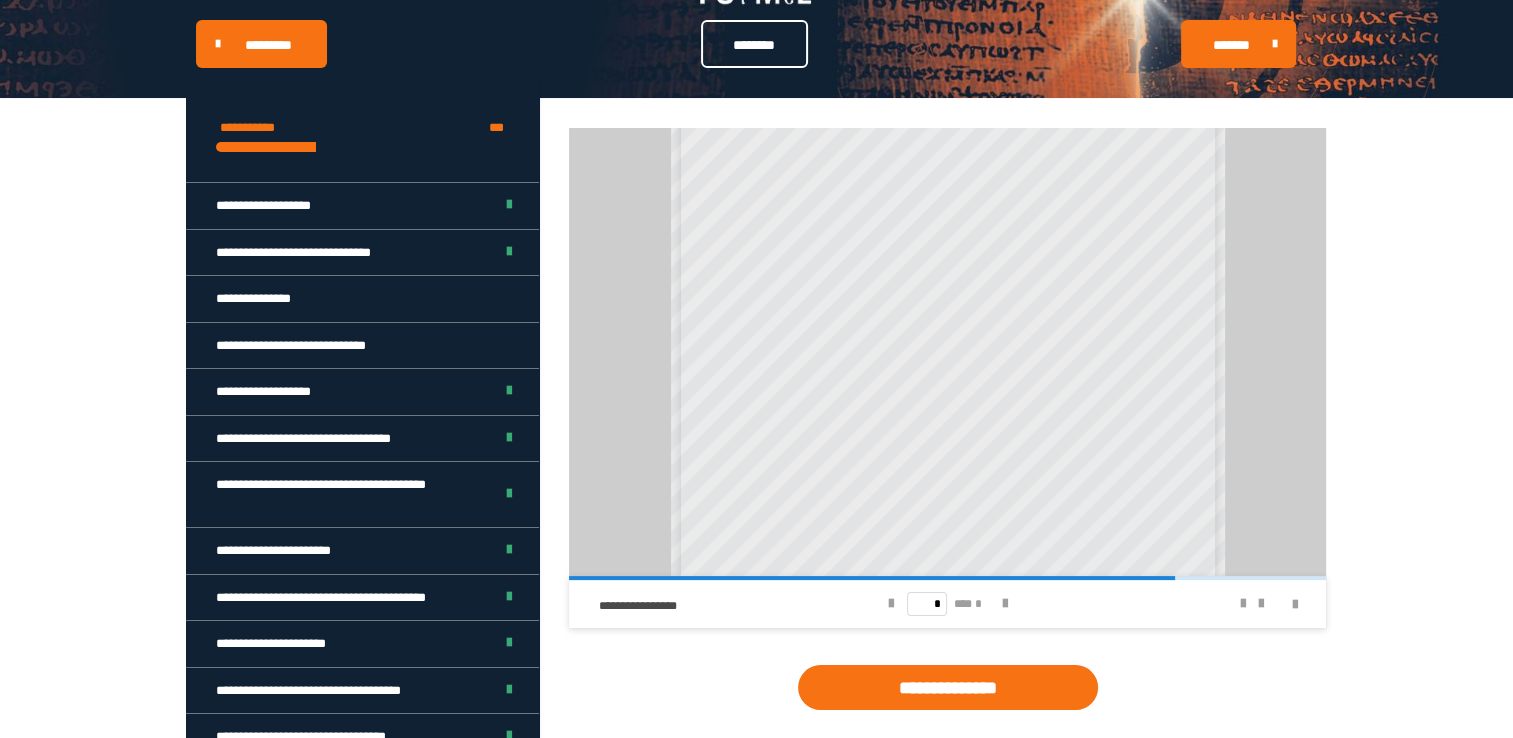 scroll, scrollTop: 0, scrollLeft: 0, axis: both 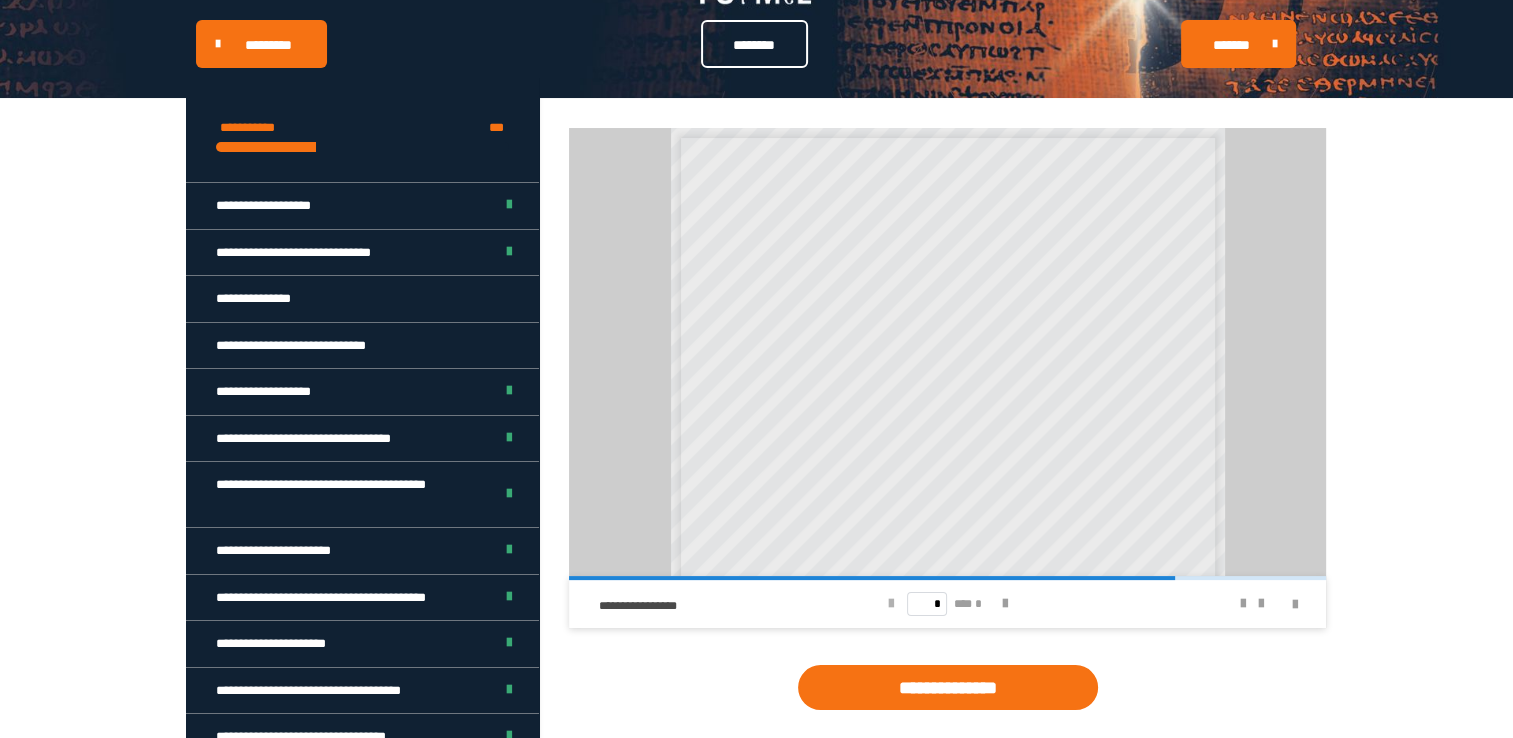 click at bounding box center (891, 604) 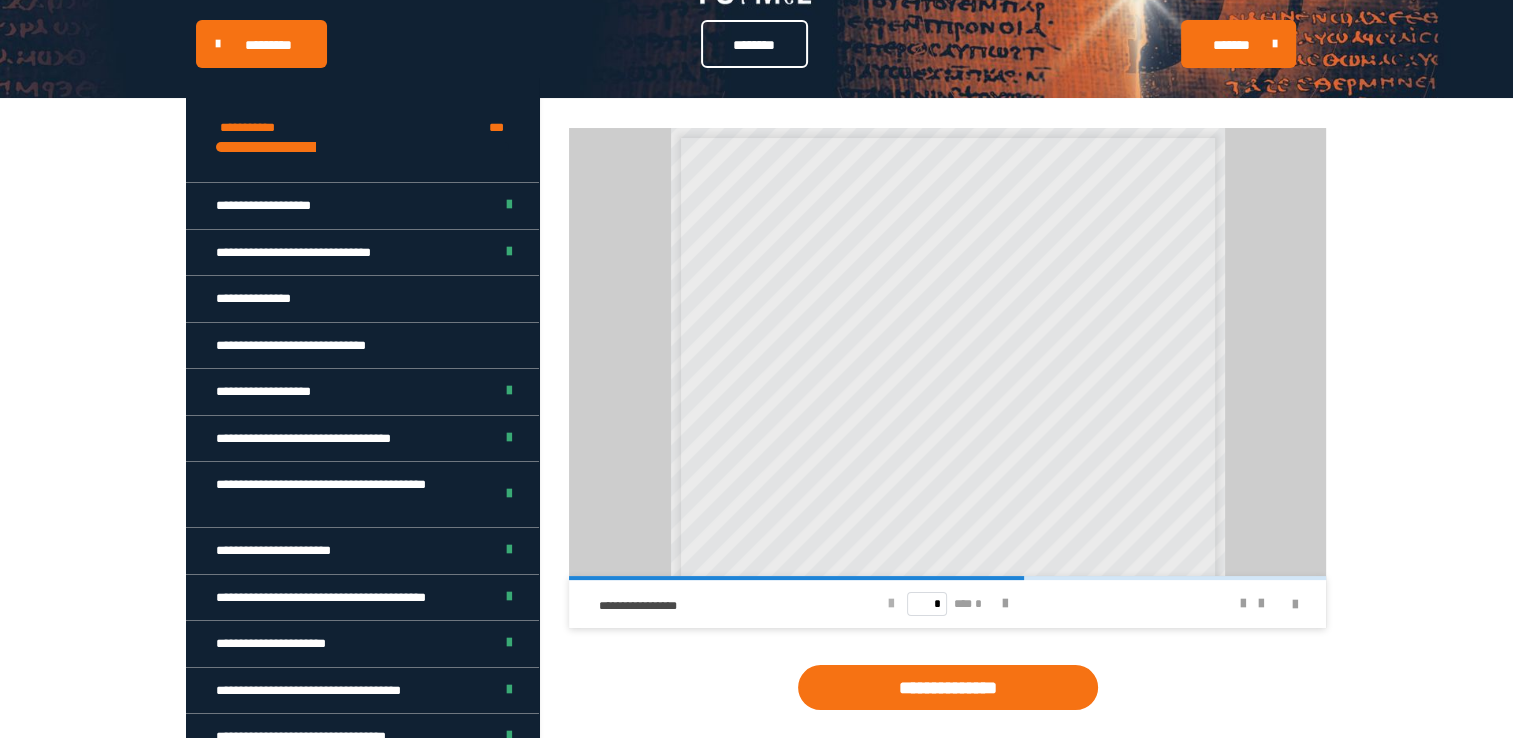 click at bounding box center [891, 604] 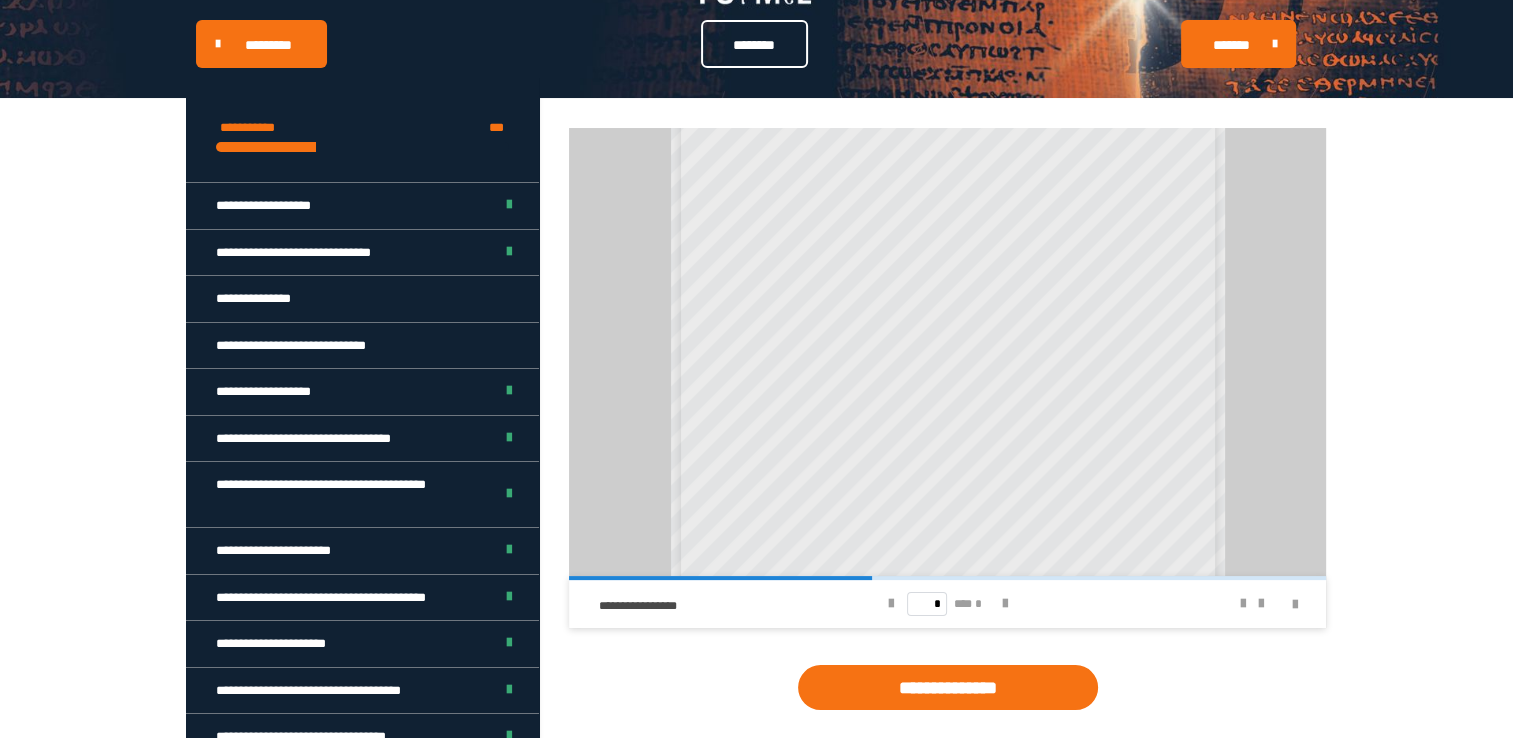 scroll, scrollTop: 336, scrollLeft: 0, axis: vertical 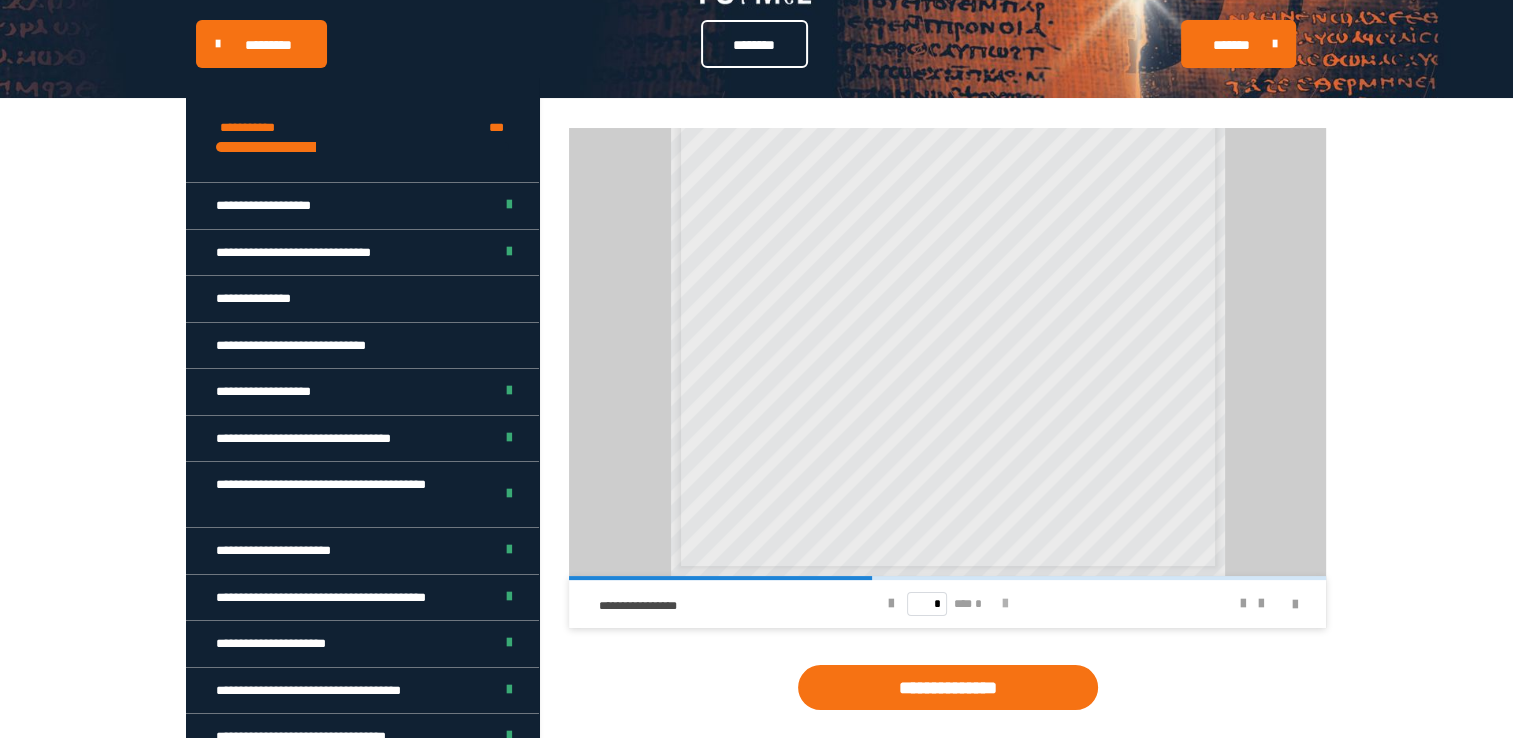 click at bounding box center [1005, 604] 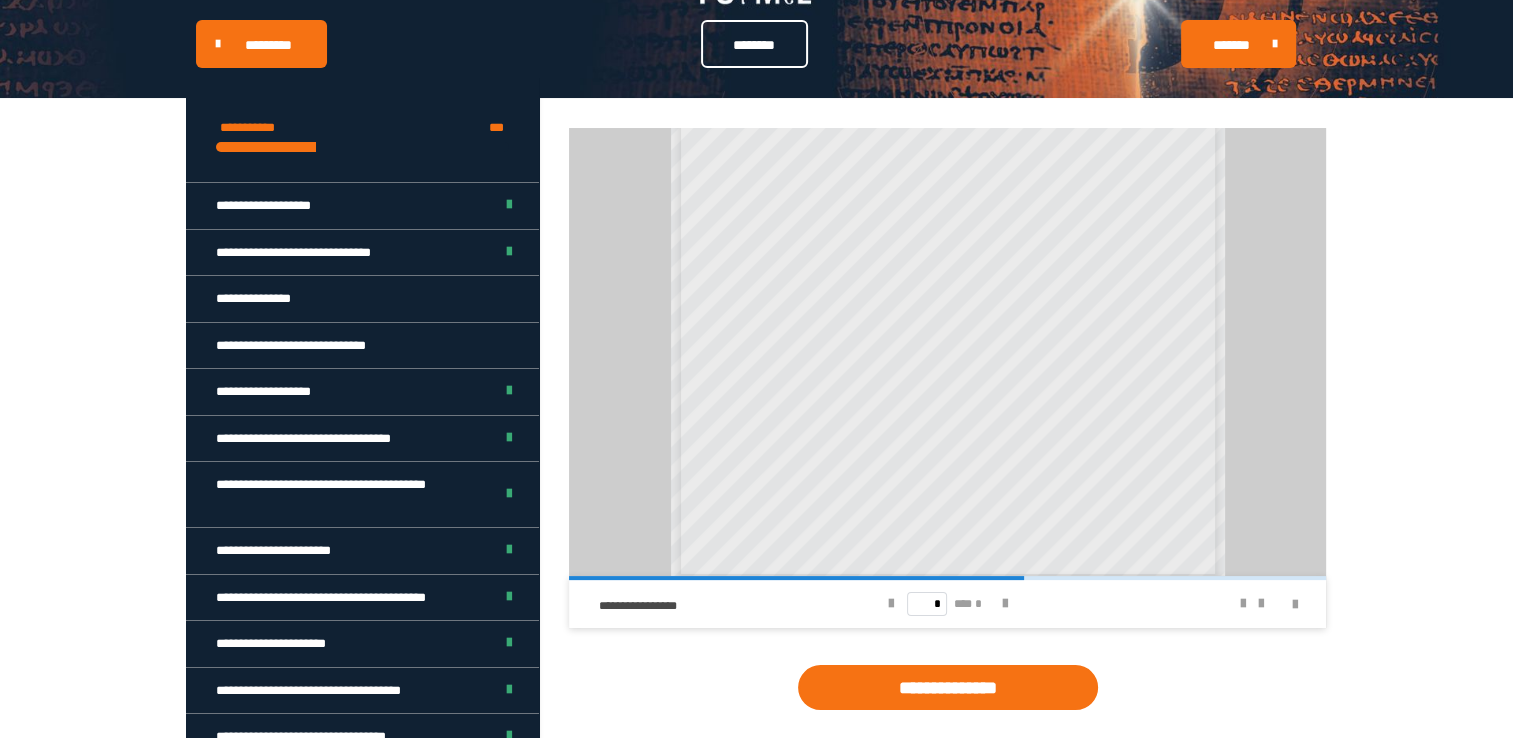 scroll, scrollTop: 336, scrollLeft: 0, axis: vertical 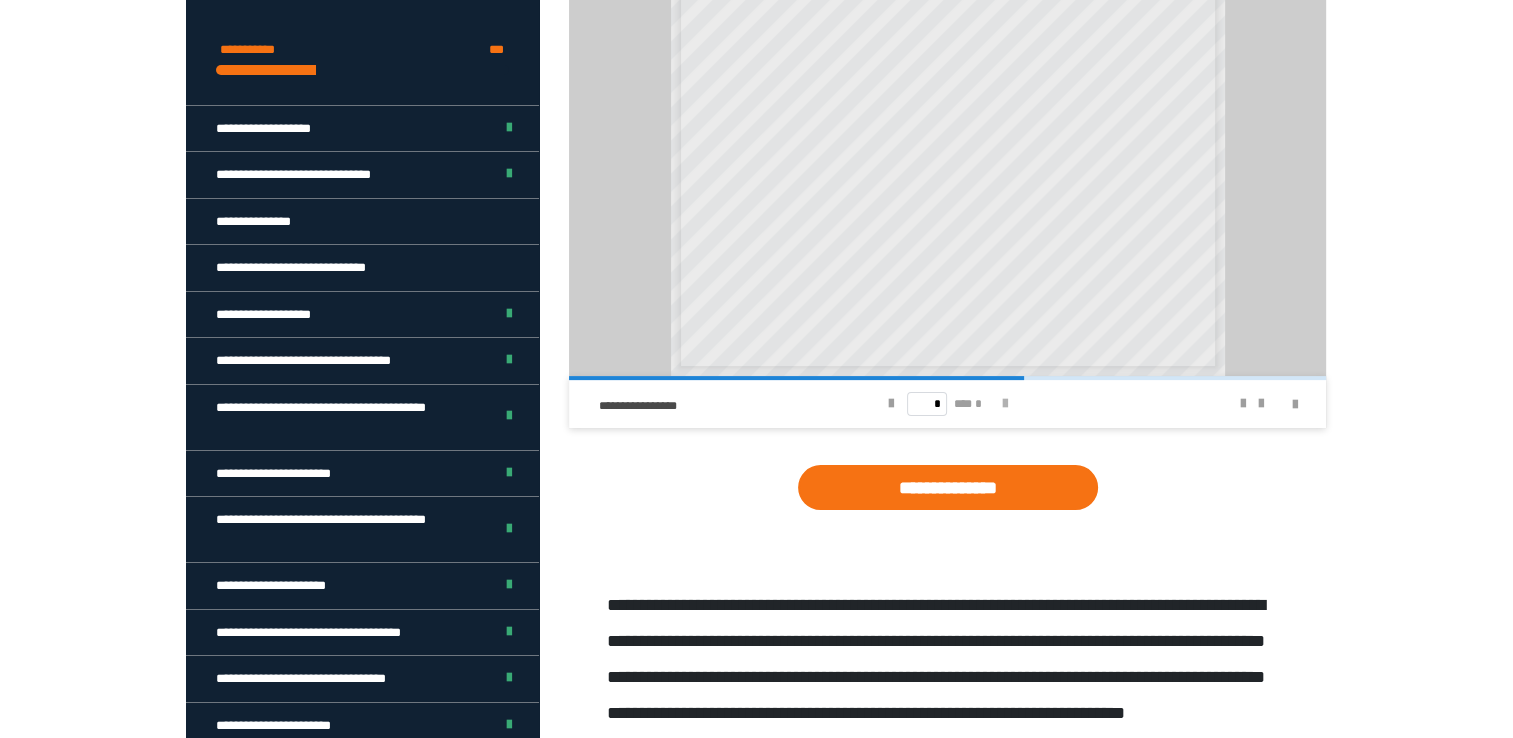 click at bounding box center [1005, 404] 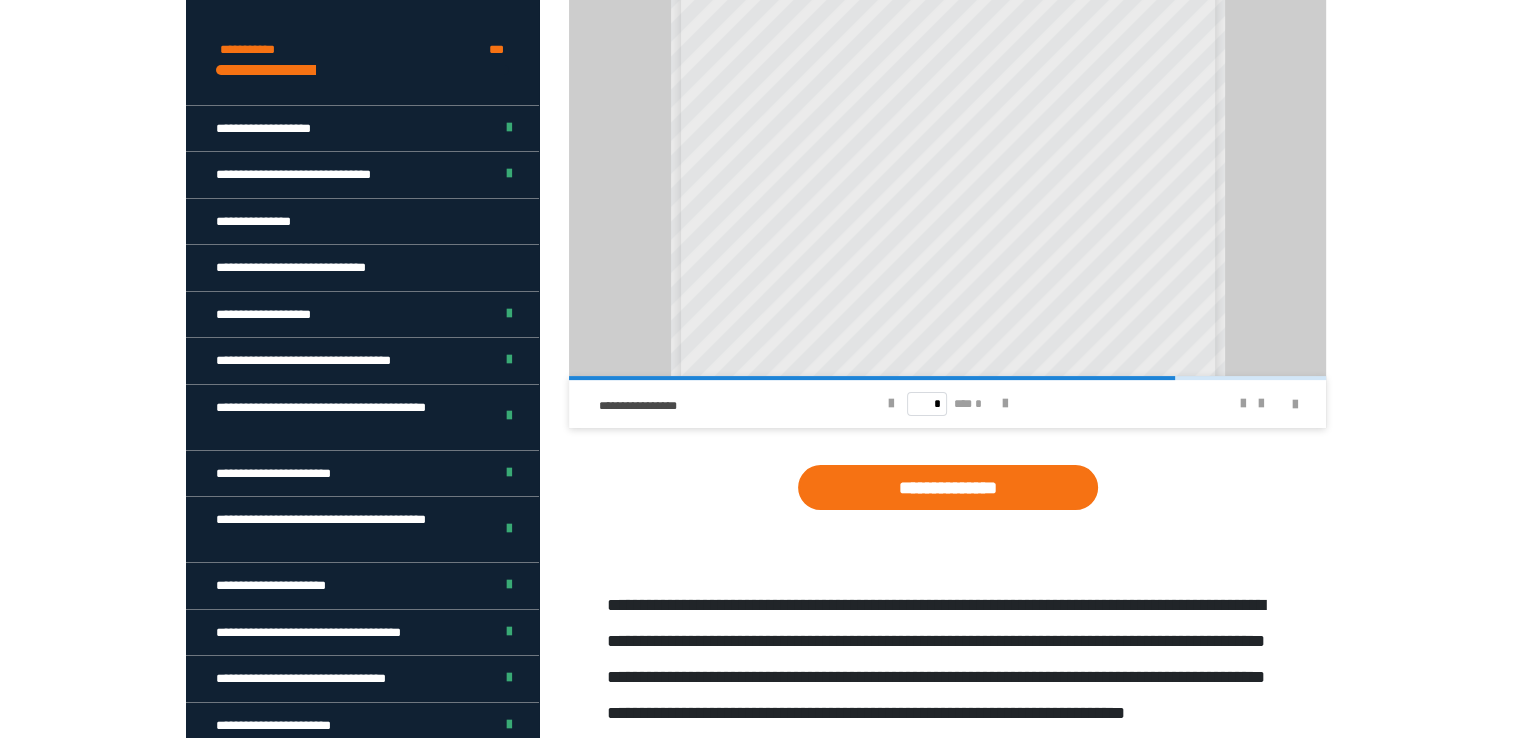 scroll, scrollTop: 0, scrollLeft: 0, axis: both 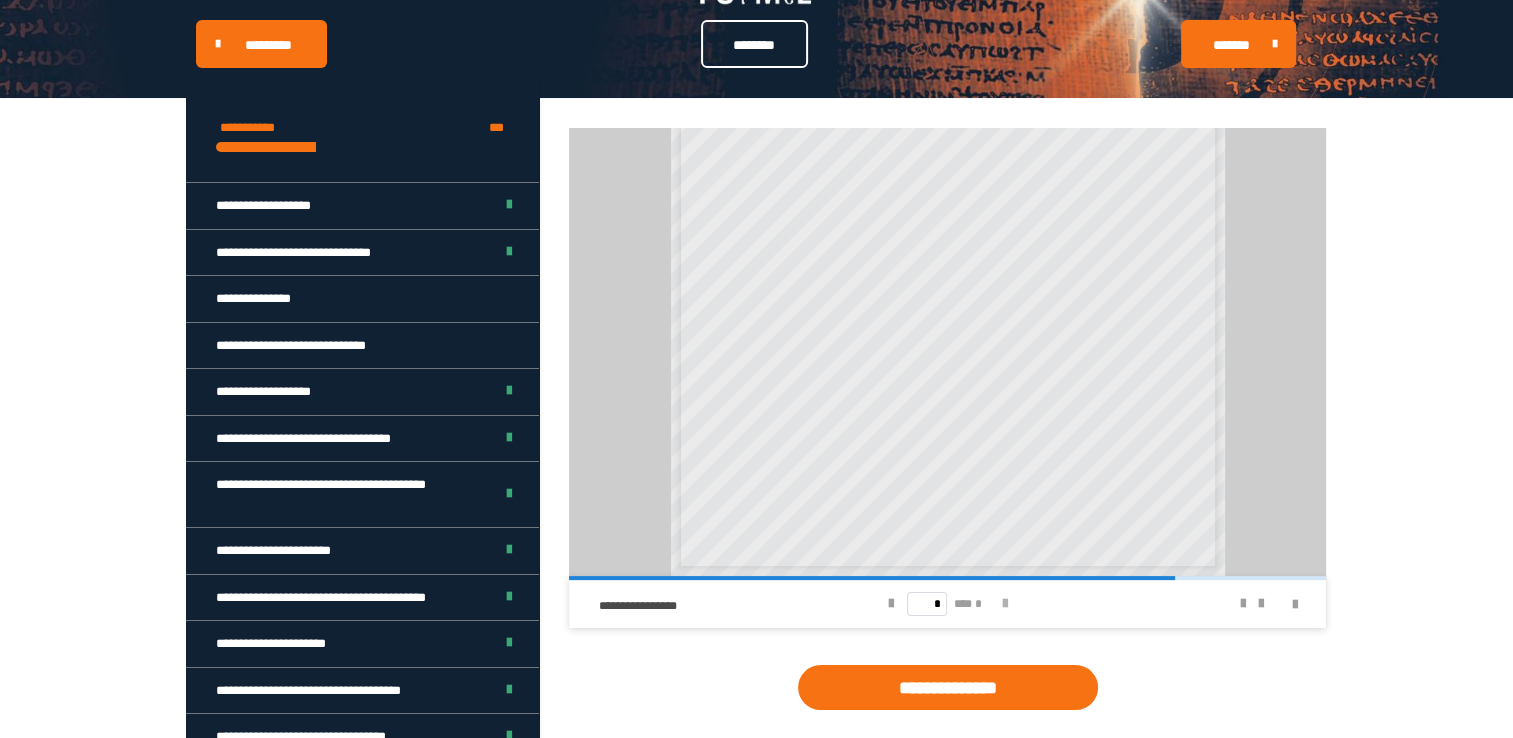 click at bounding box center [1005, 604] 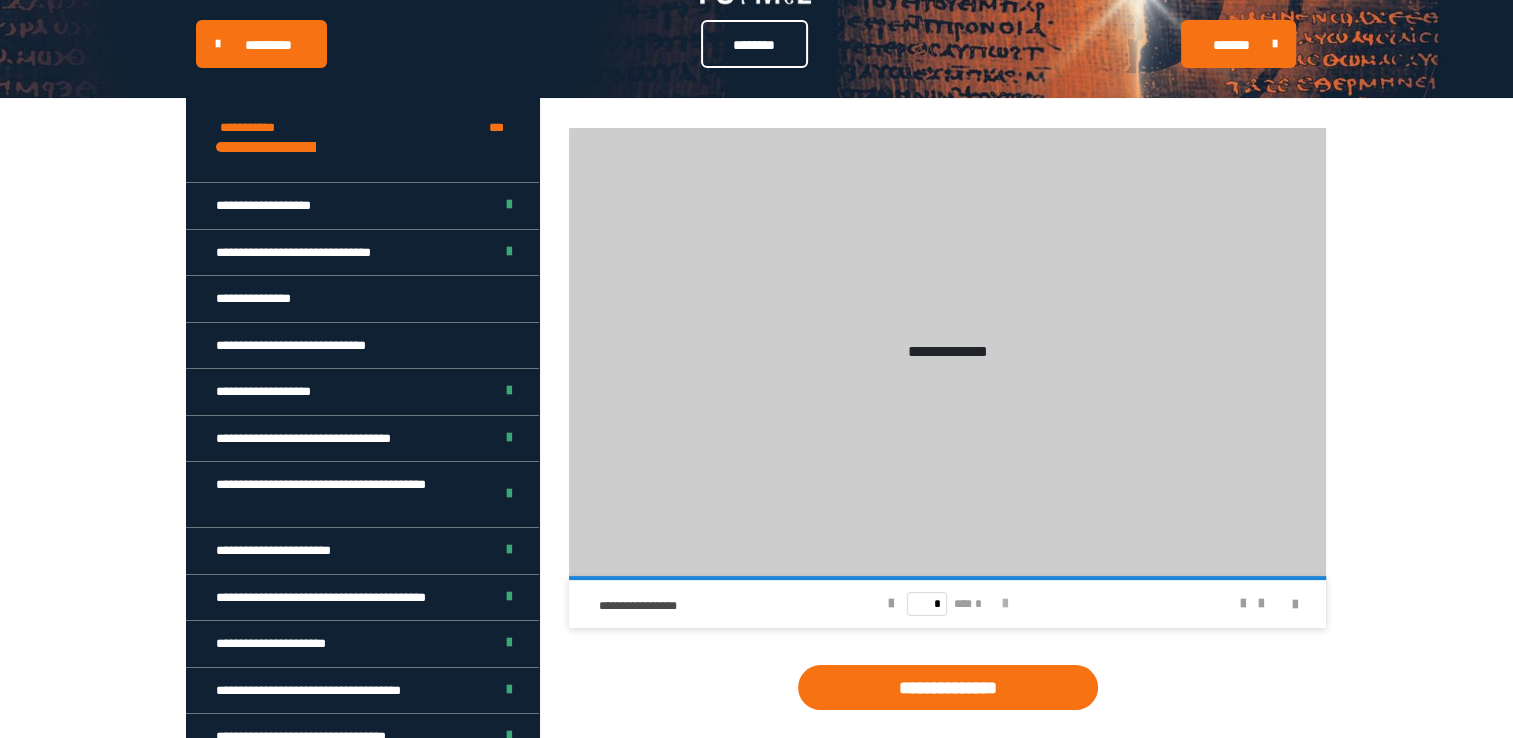 scroll, scrollTop: 0, scrollLeft: 0, axis: both 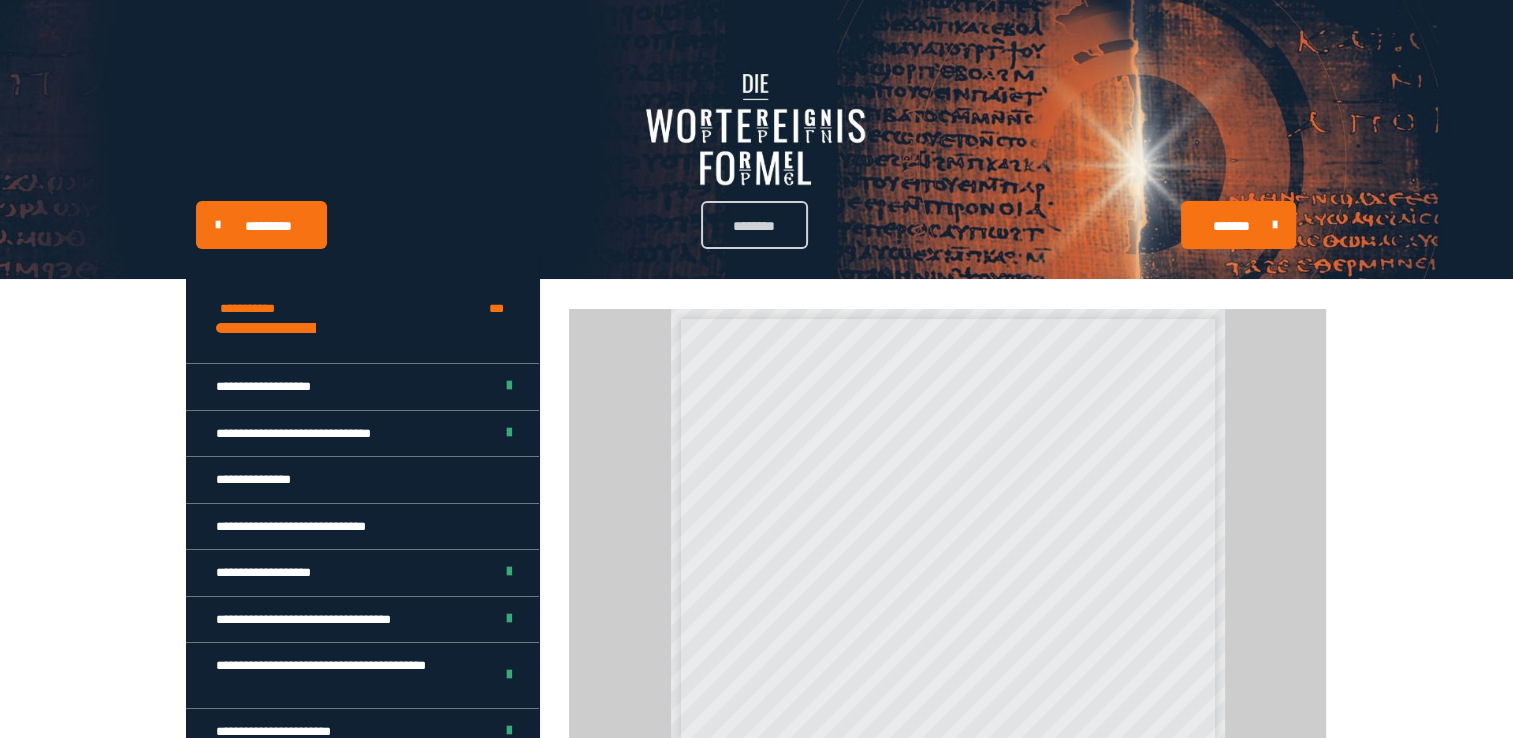 click on "********" at bounding box center [754, 225] 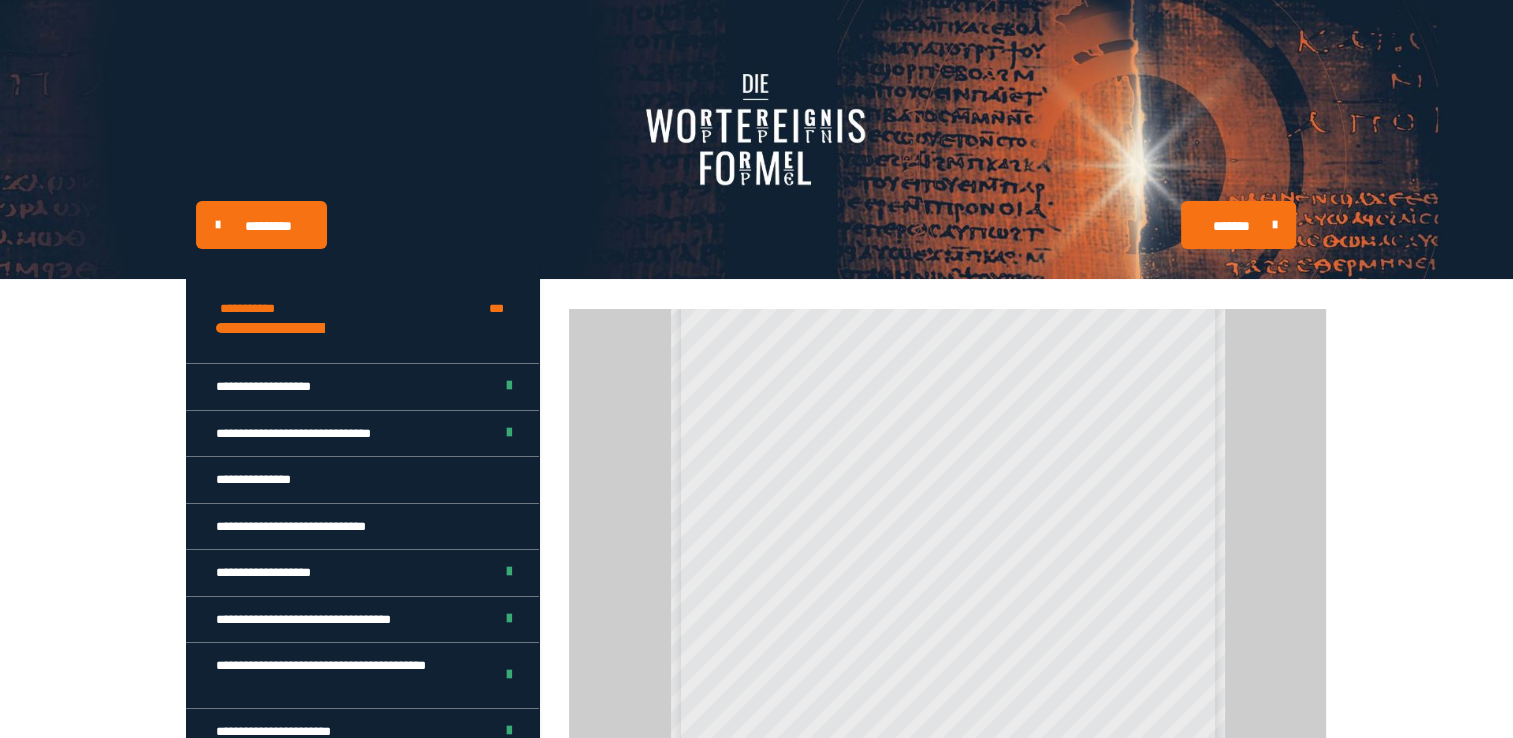 scroll, scrollTop: 336, scrollLeft: 0, axis: vertical 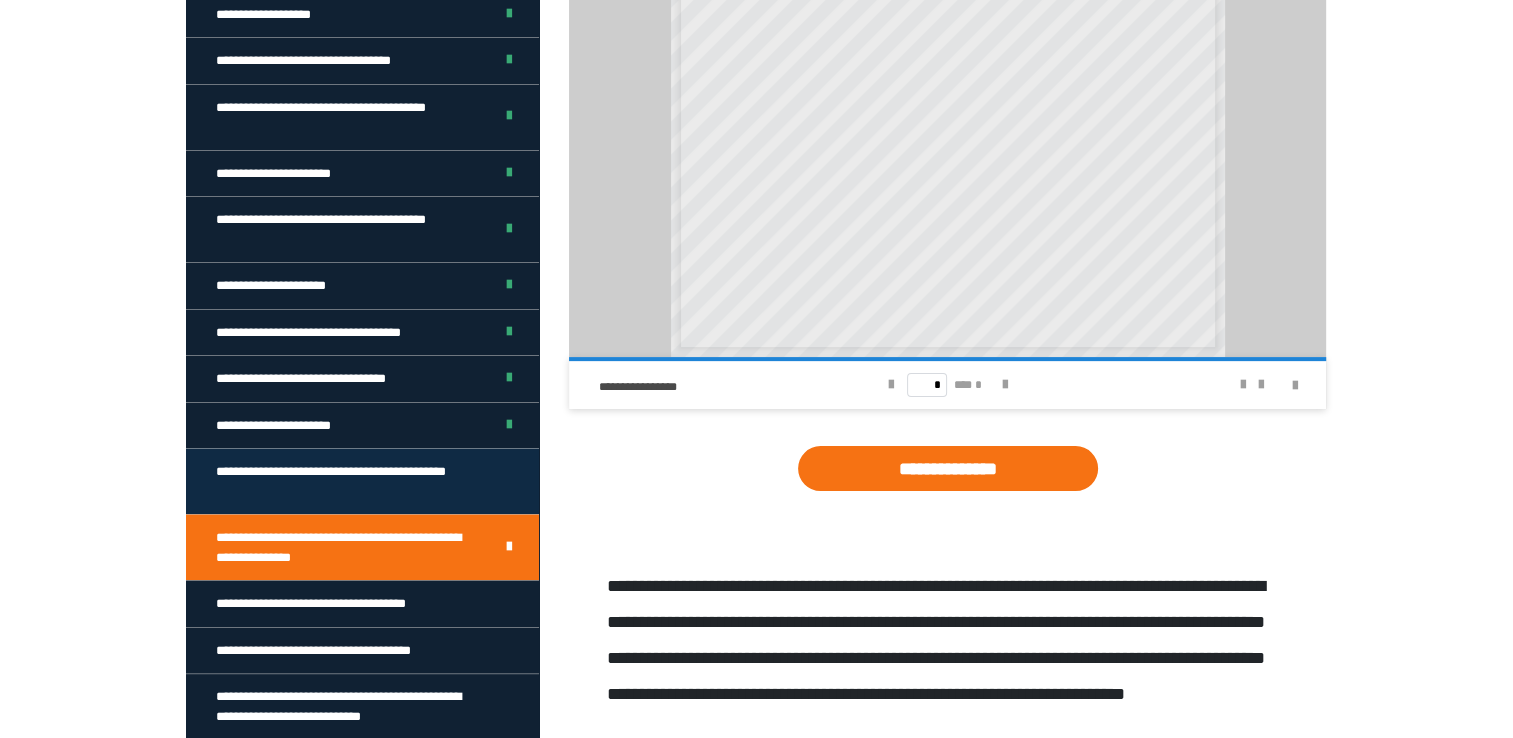 click on "**********" at bounding box center [347, 481] 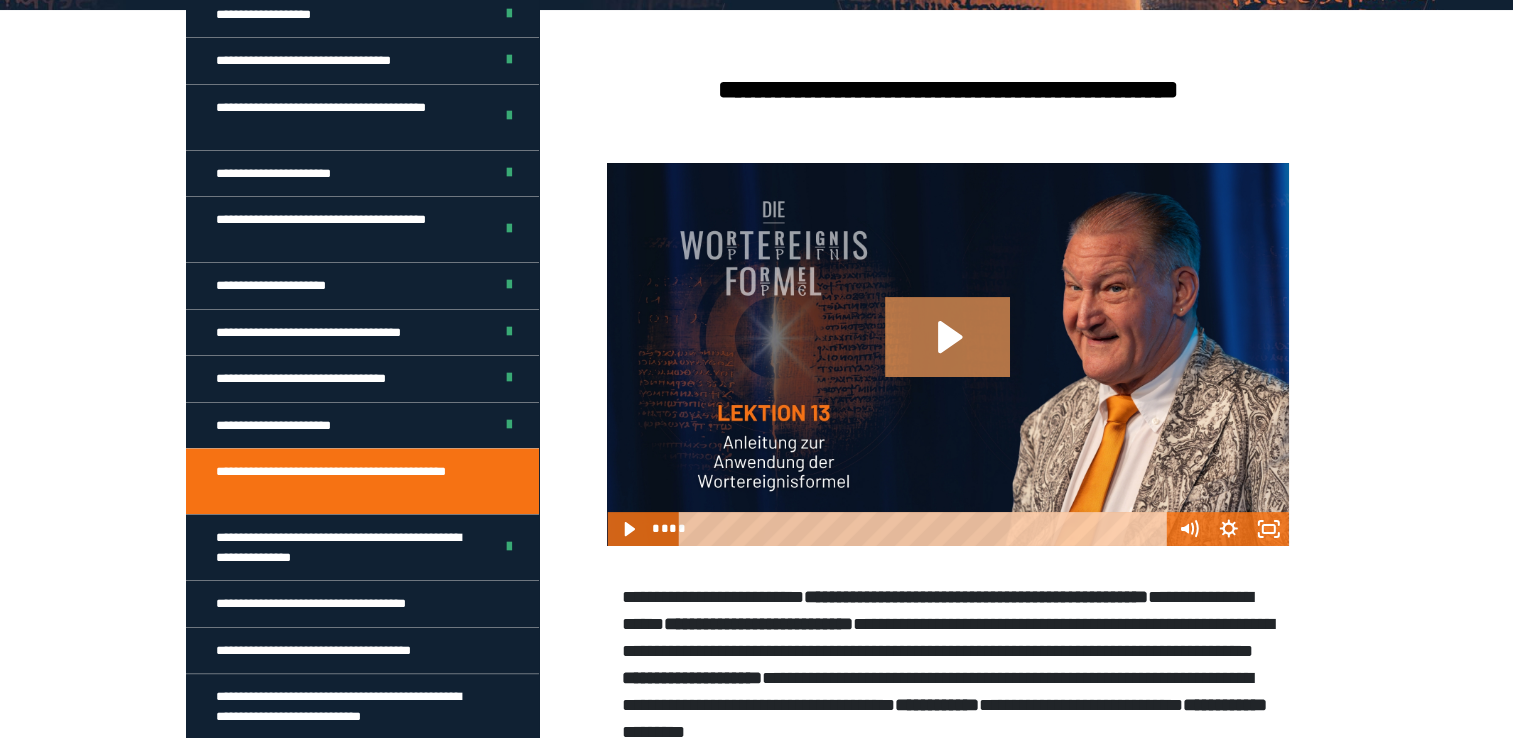 click 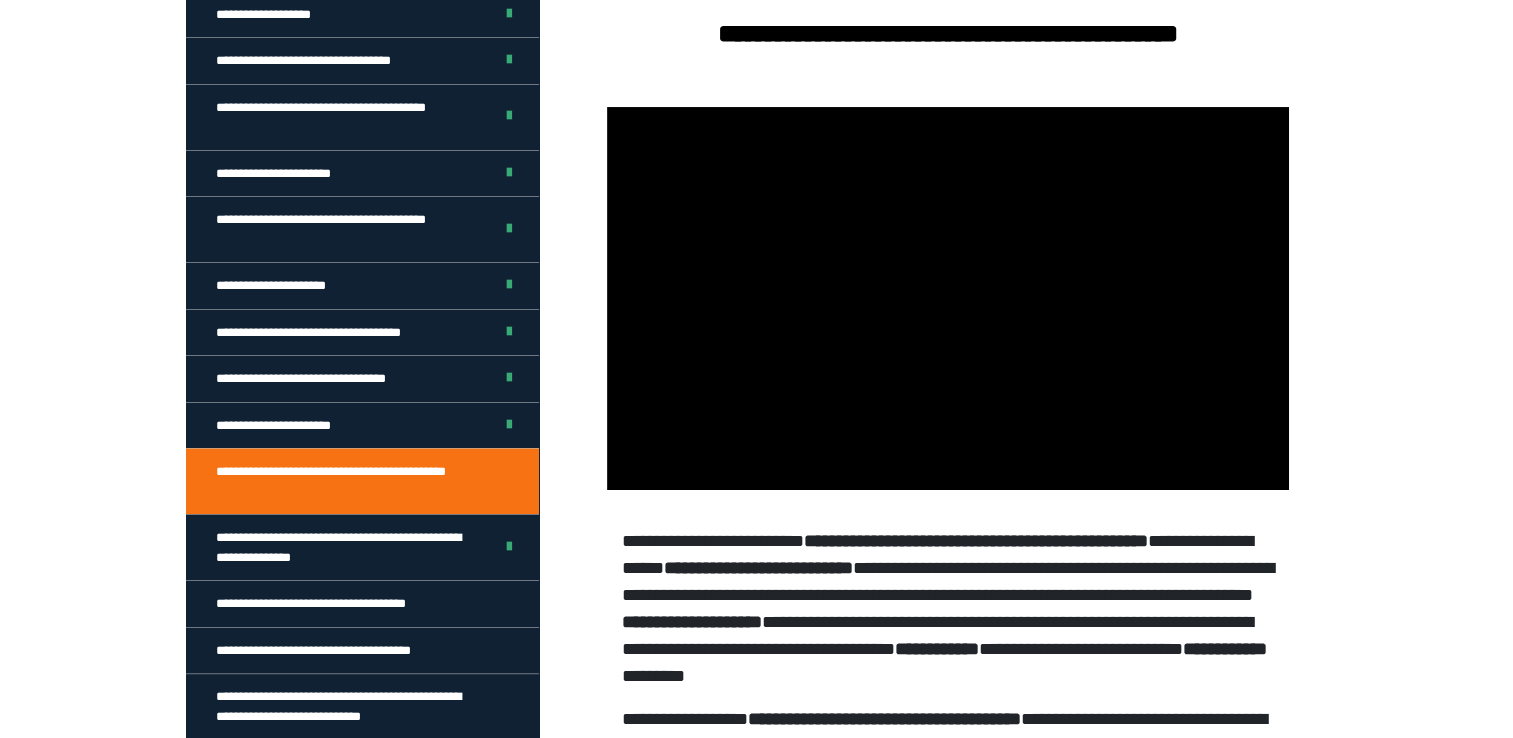 scroll, scrollTop: 288, scrollLeft: 0, axis: vertical 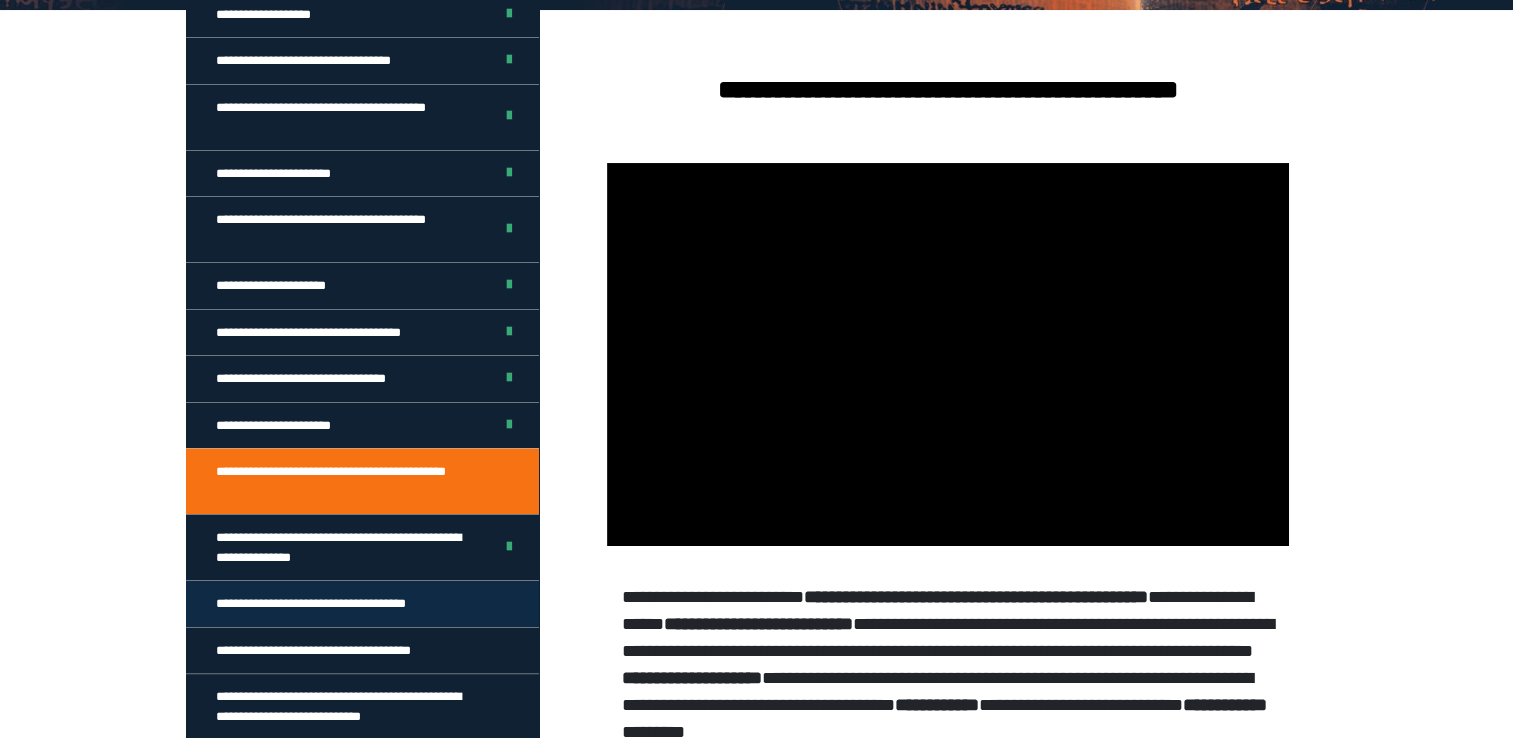click on "**********" at bounding box center (337, 604) 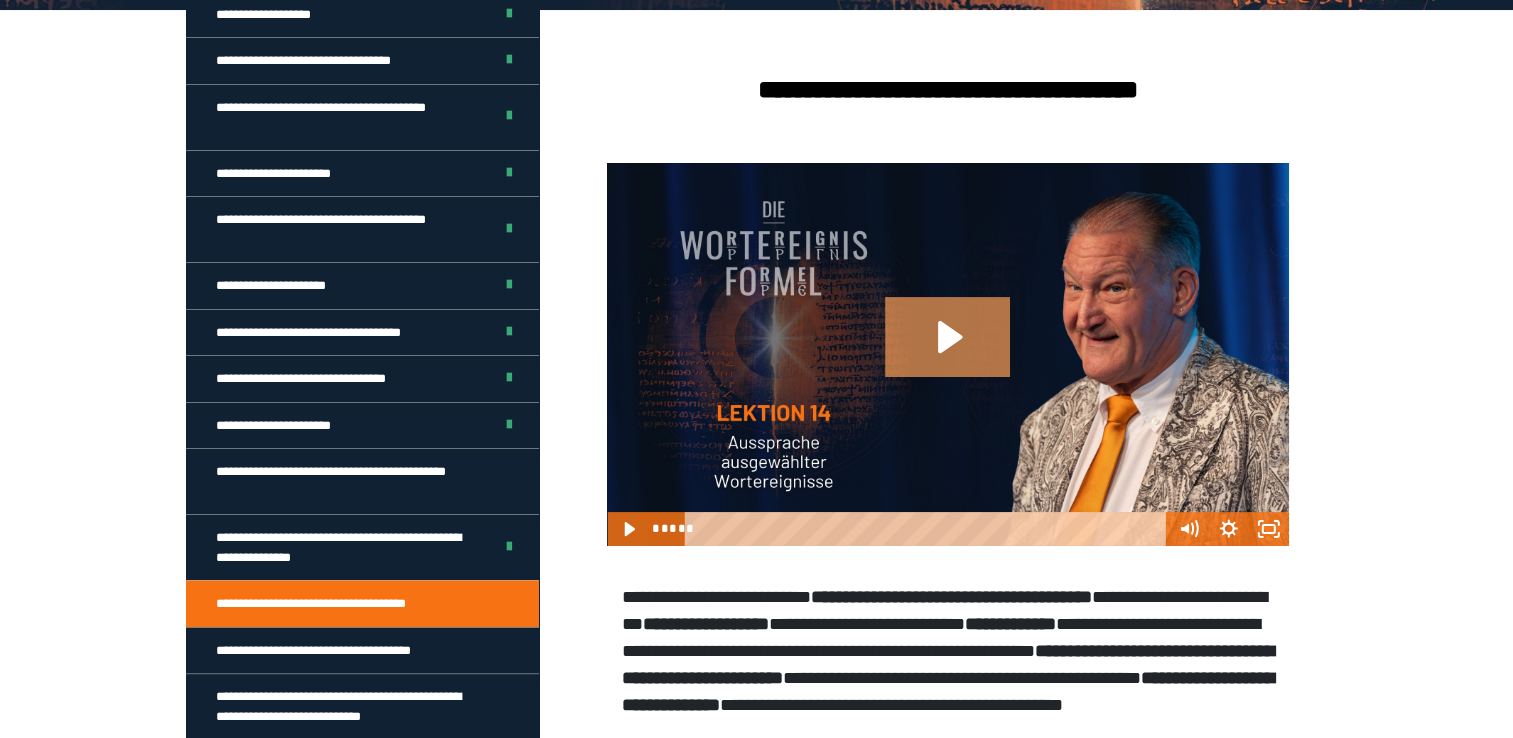 click 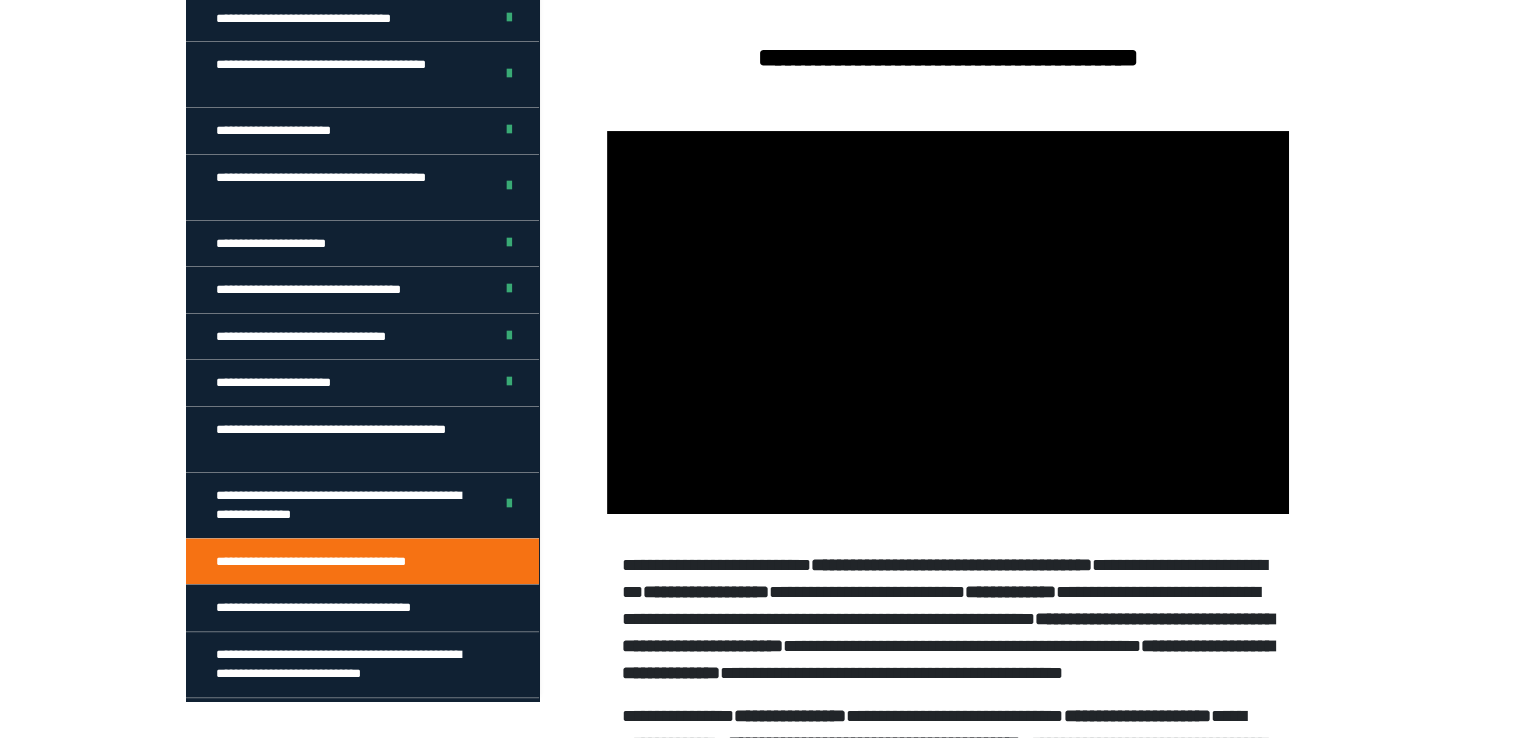 scroll, scrollTop: 242, scrollLeft: 0, axis: vertical 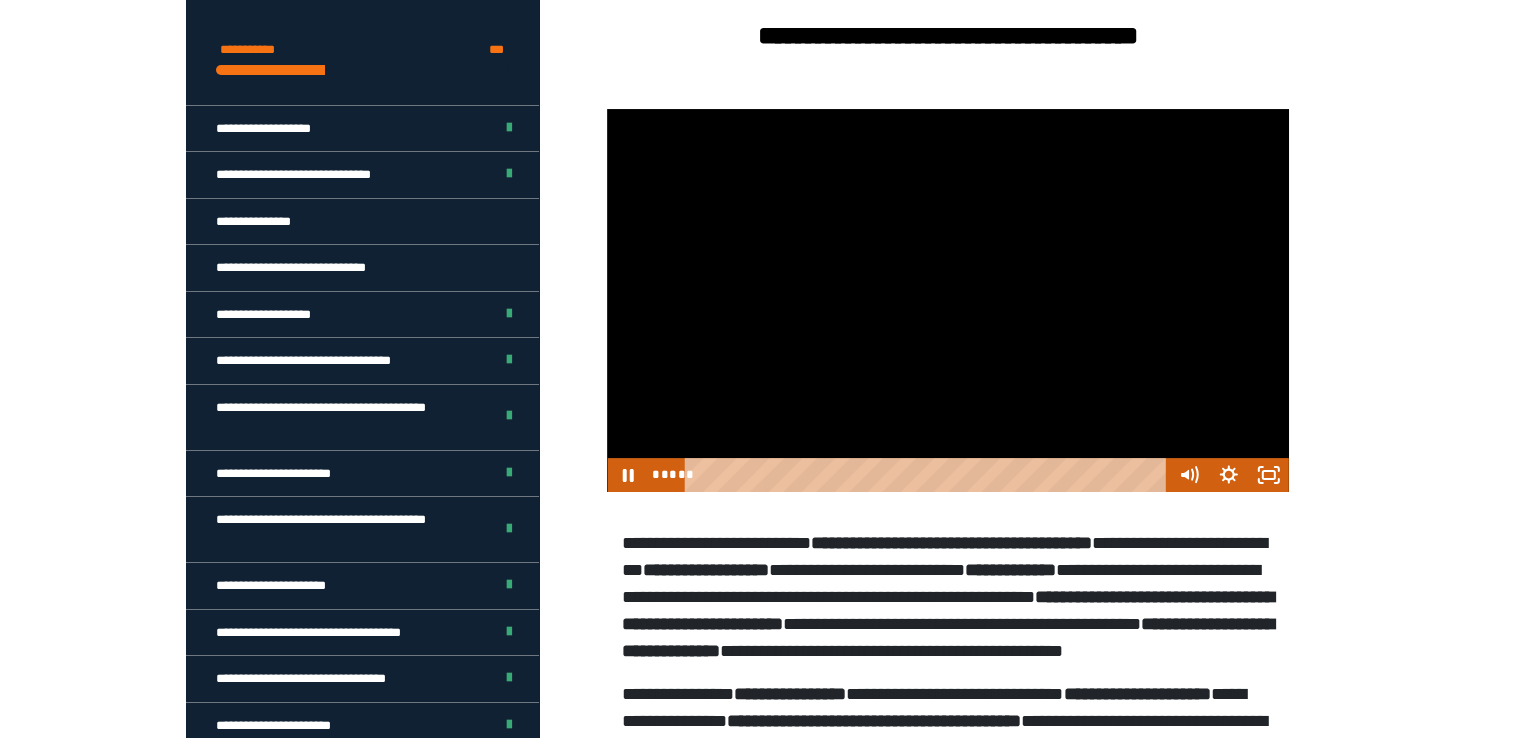 click at bounding box center [947, 300] 